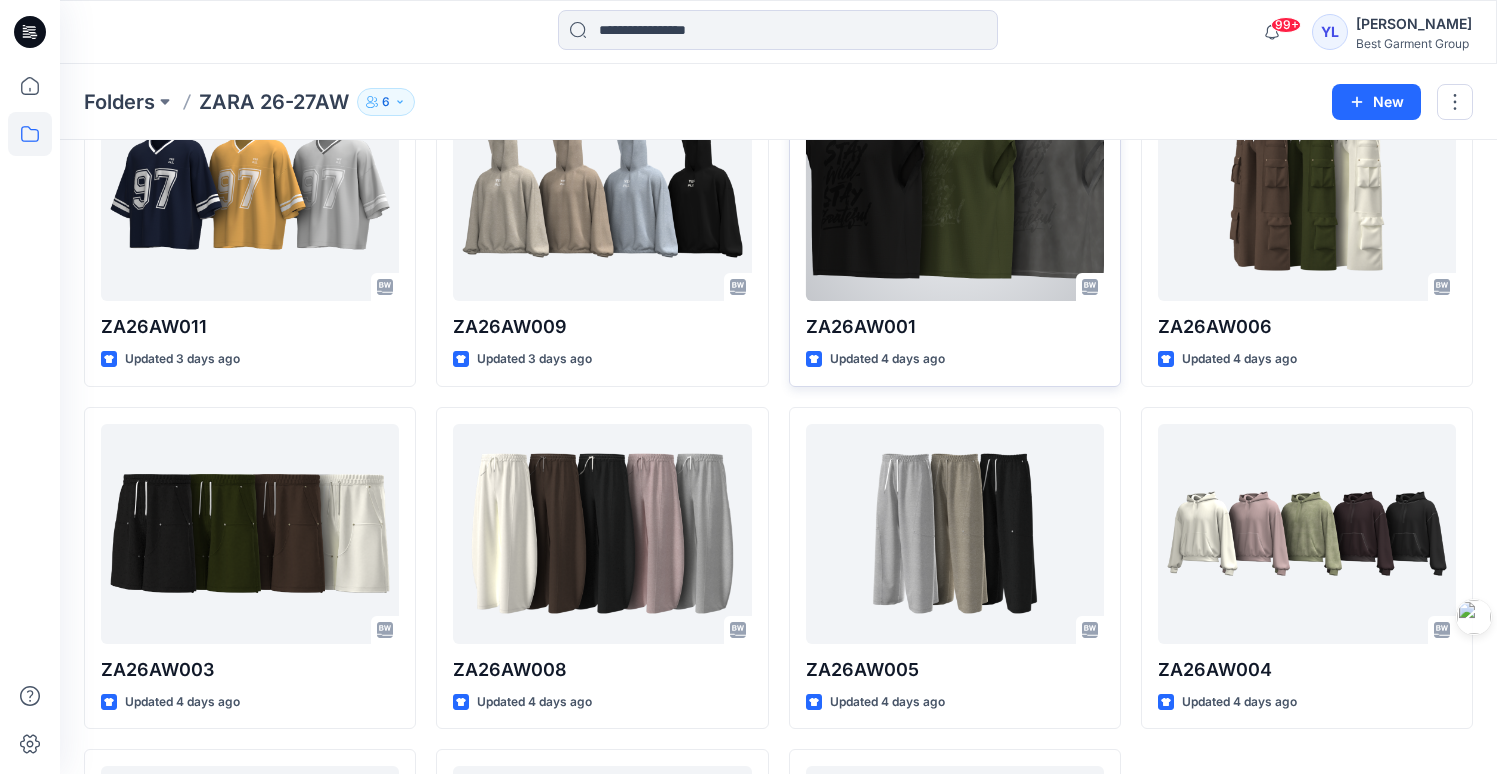scroll, scrollTop: 130, scrollLeft: 0, axis: vertical 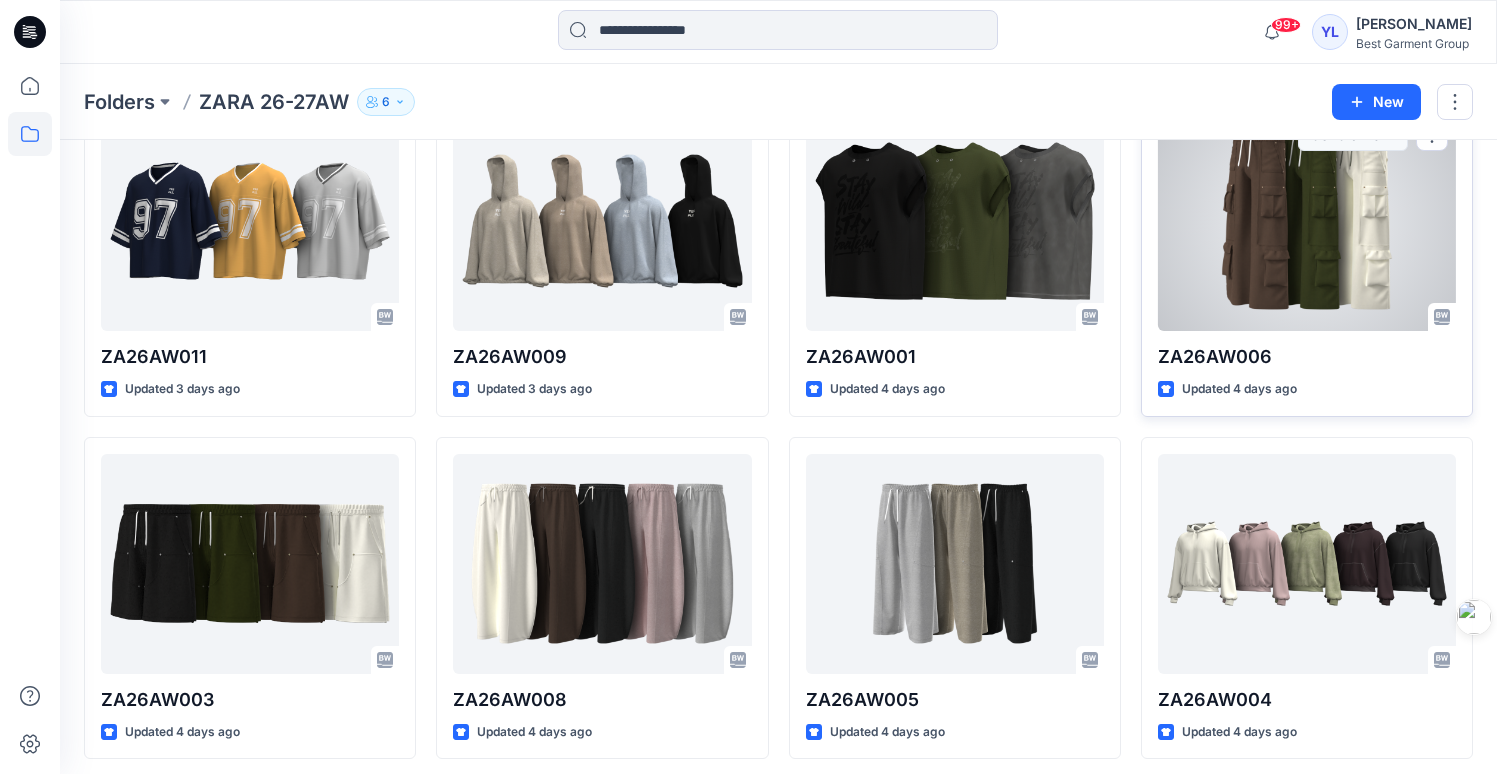 click at bounding box center (1307, 221) 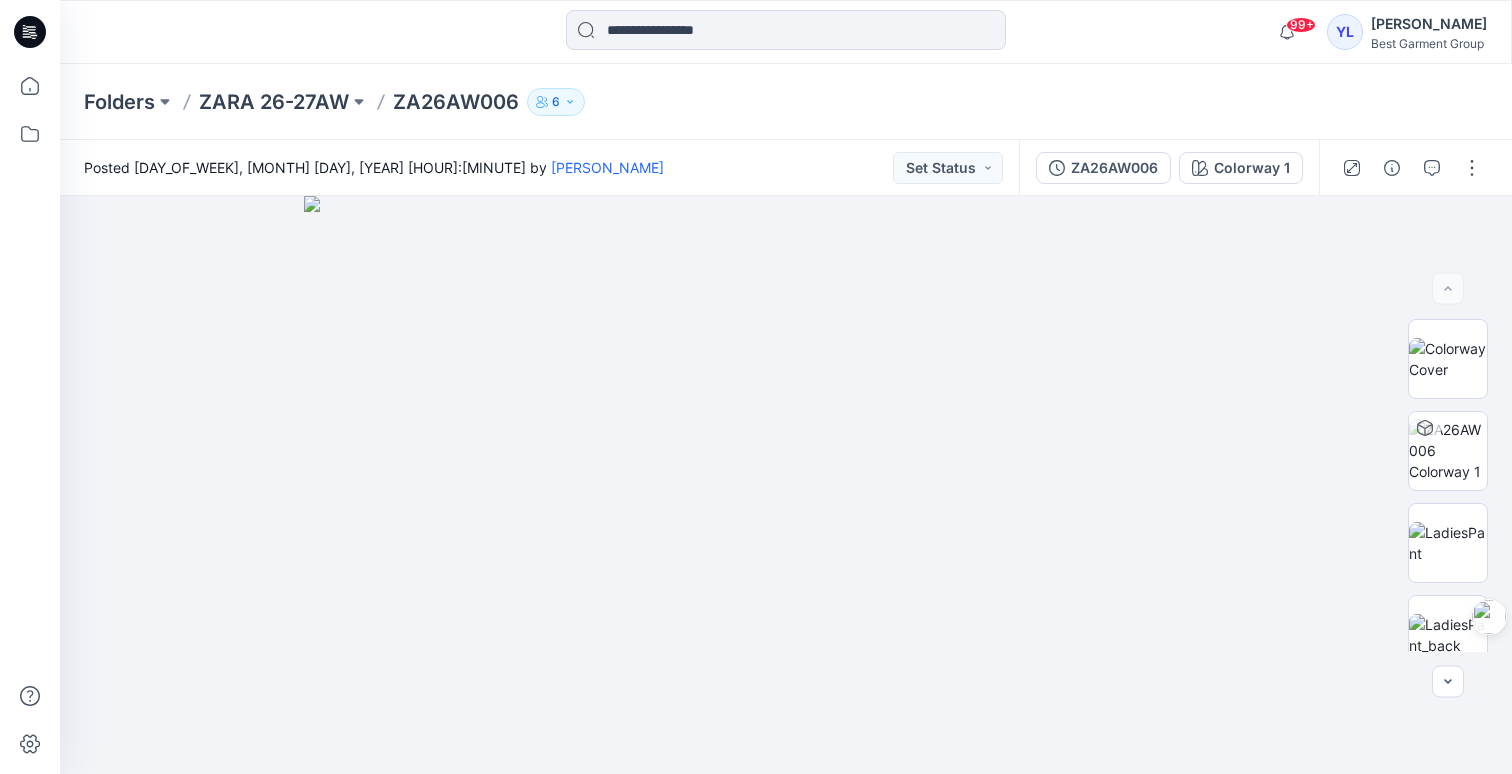 click on "Folders ZARA 26-27AW ZA26AW006 6" at bounding box center [708, 102] 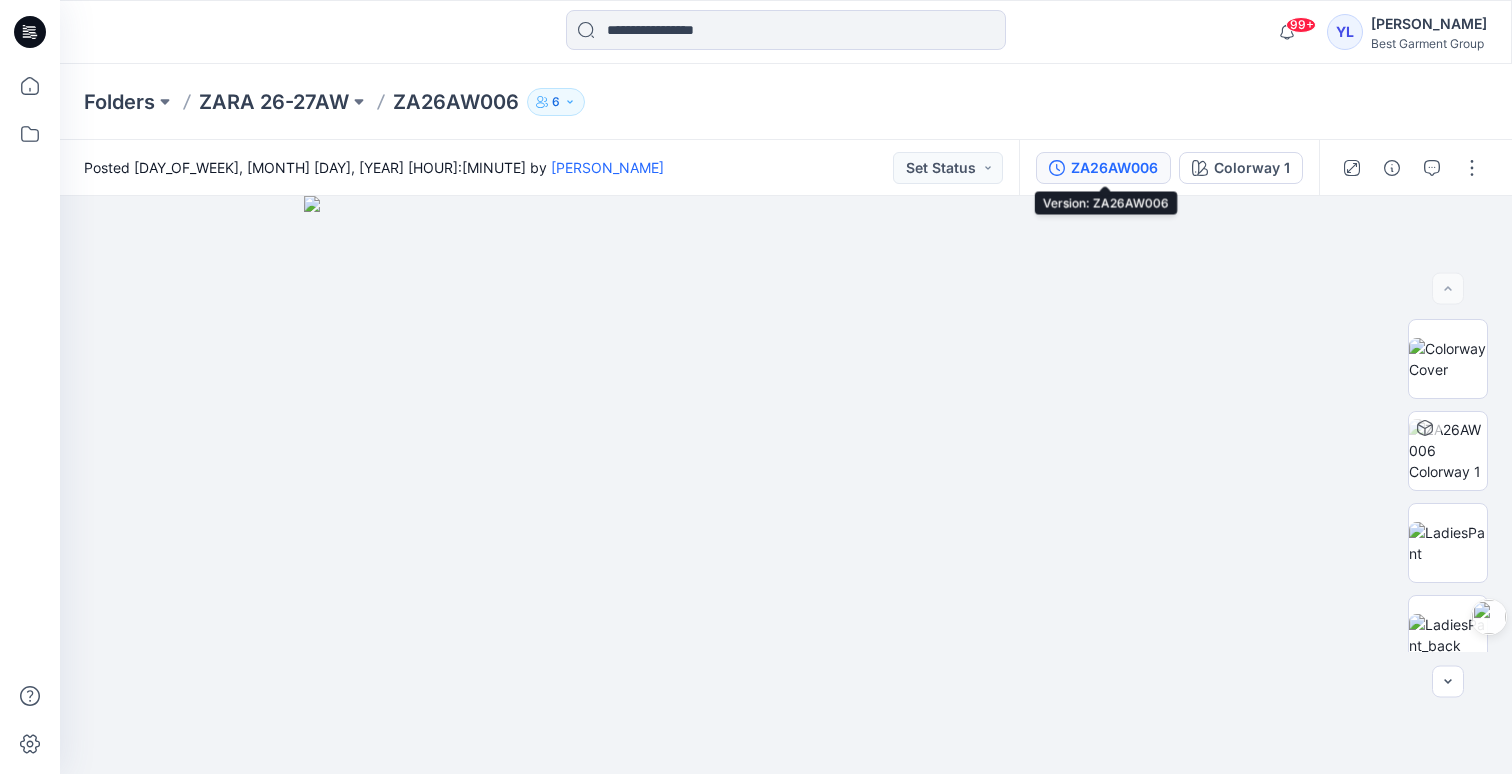 click on "ZA26AW006" at bounding box center (1114, 168) 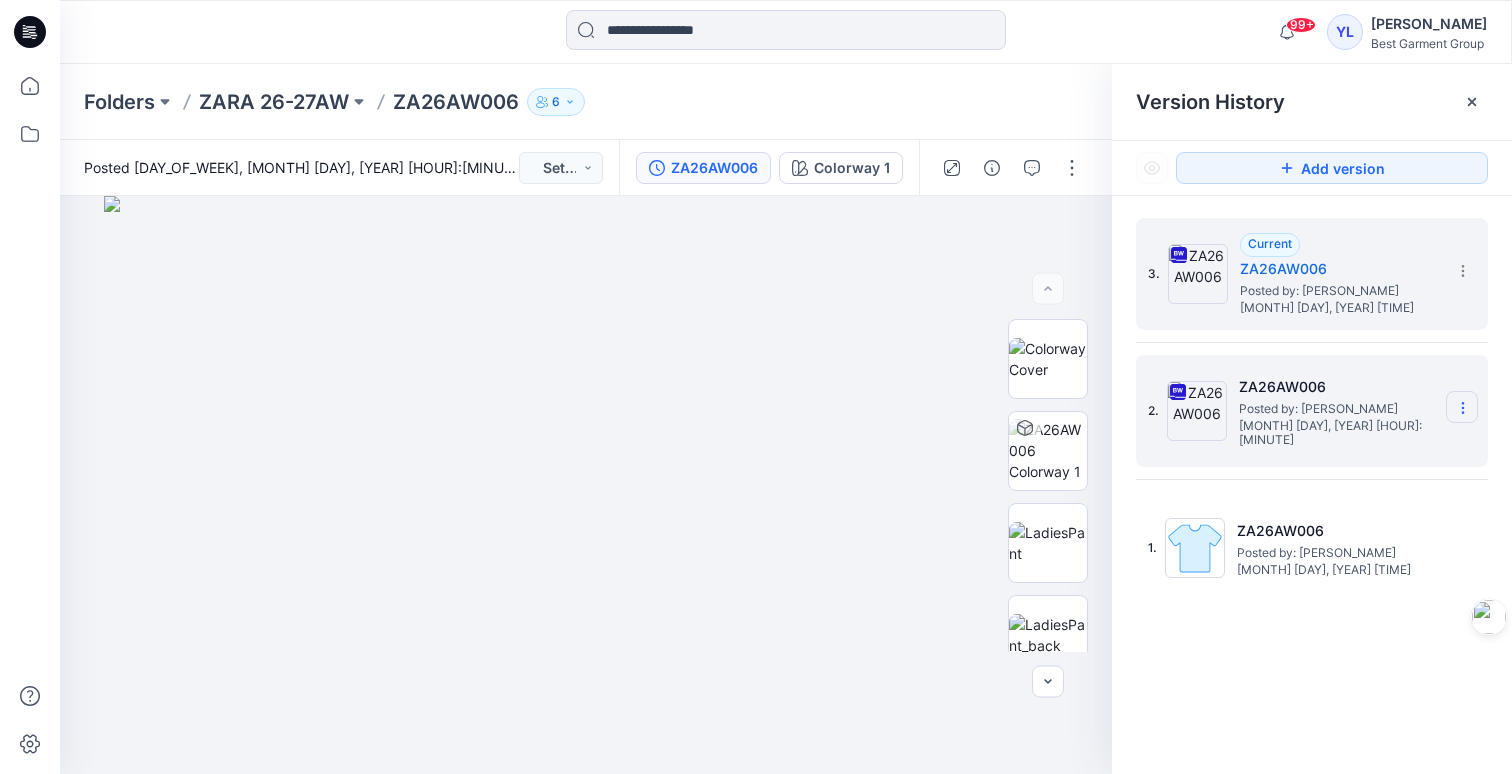click at bounding box center [1462, 407] 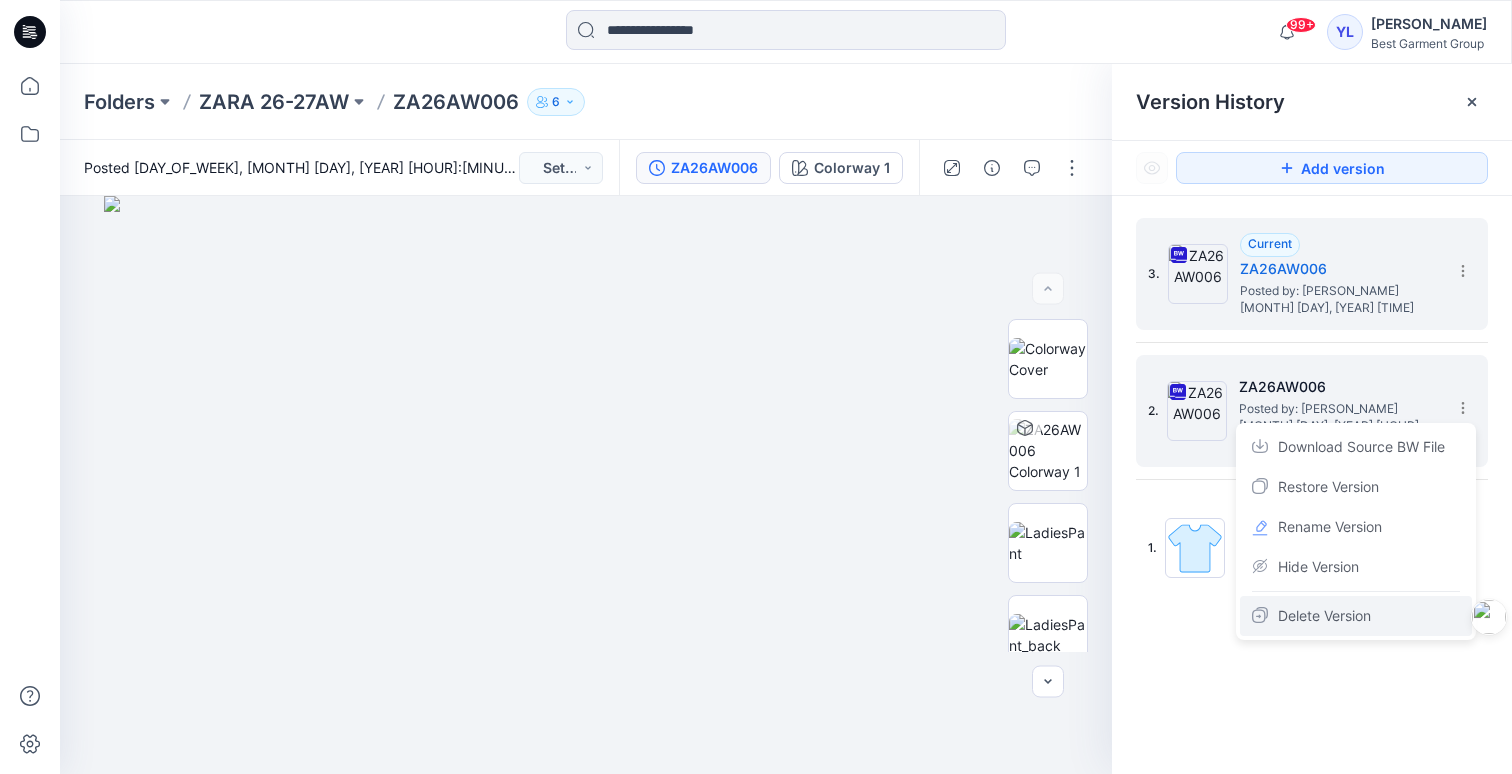 click on "Delete Version" at bounding box center (1324, 616) 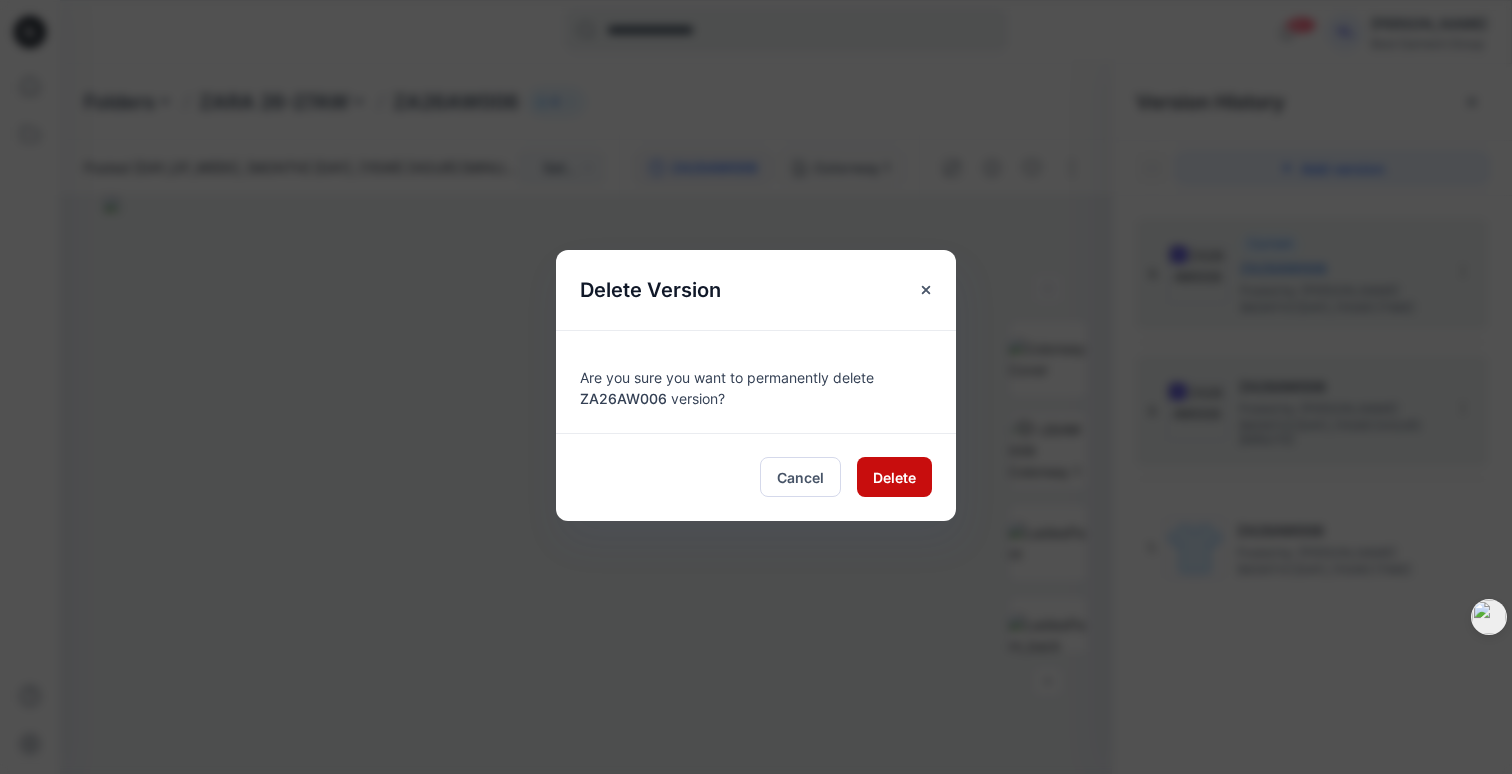 click on "Delete" at bounding box center [894, 477] 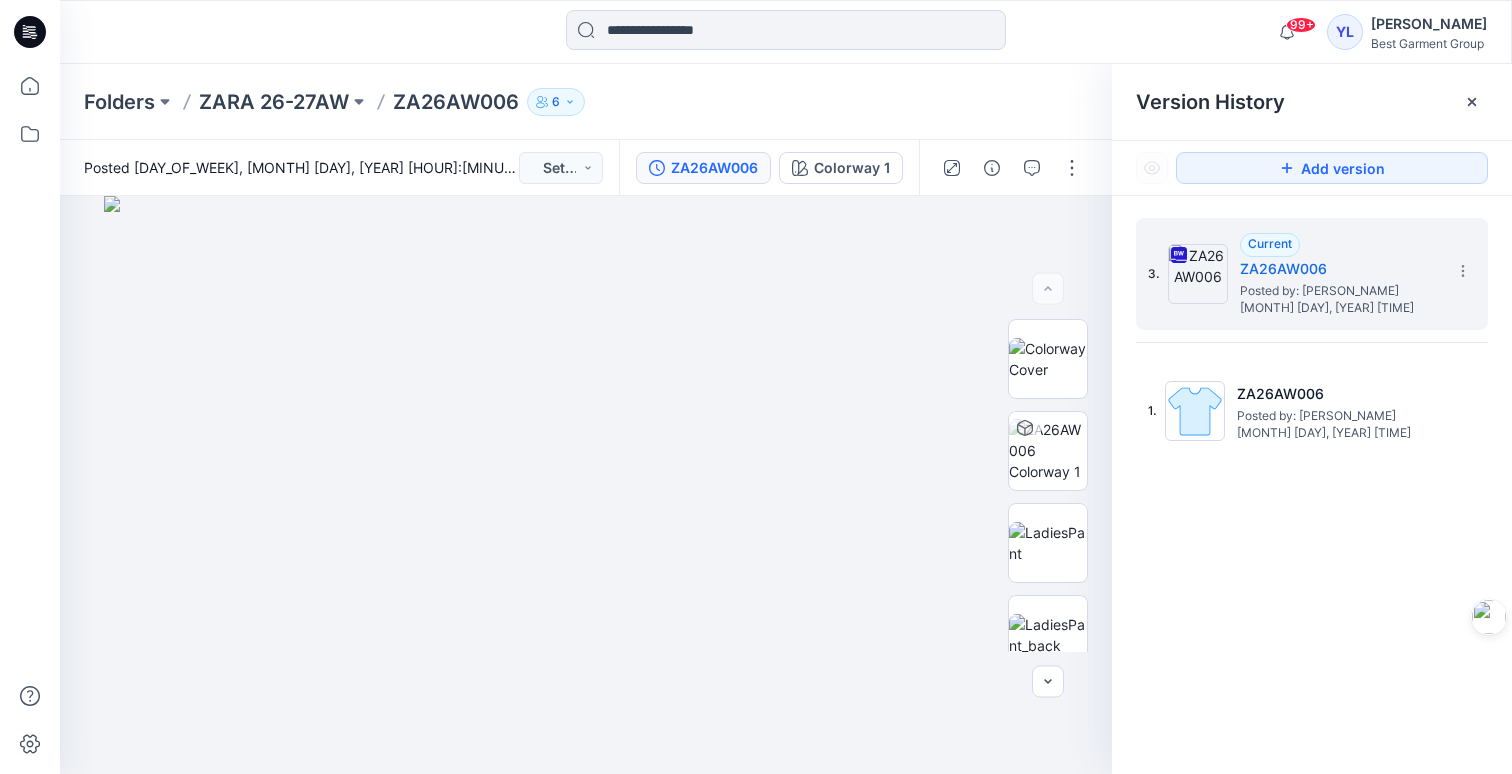 click on "3. Current ZA26AW006 Posted by: [PERSON] [MONTH] [DAY], [YEAR] [HOUR]:[MINUTE] 1. ZA26AW006 Posted by: [PERSON] [MONTH] [DAY], [YEAR] [HOUR]:[MINUTE]" at bounding box center [1312, 499] 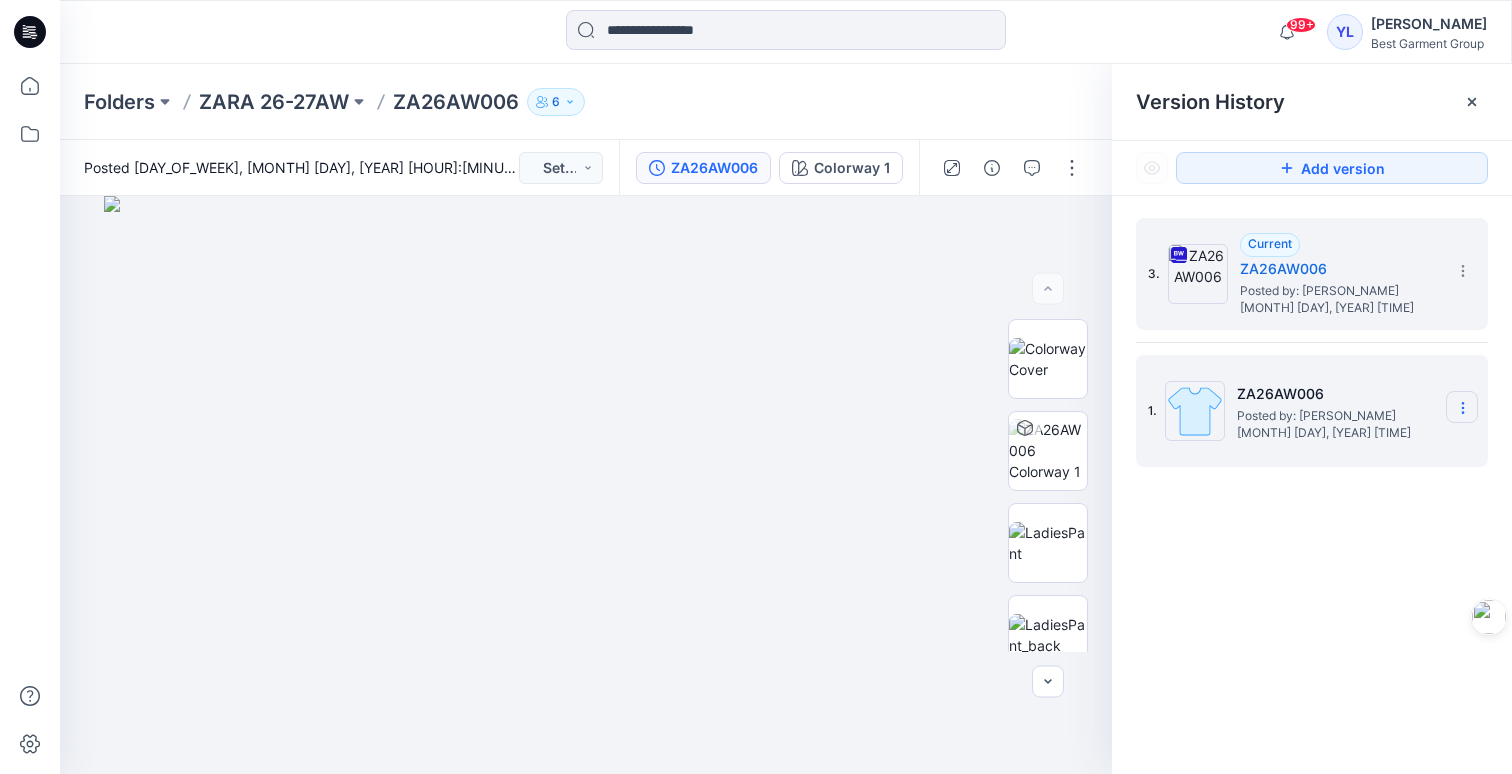 click 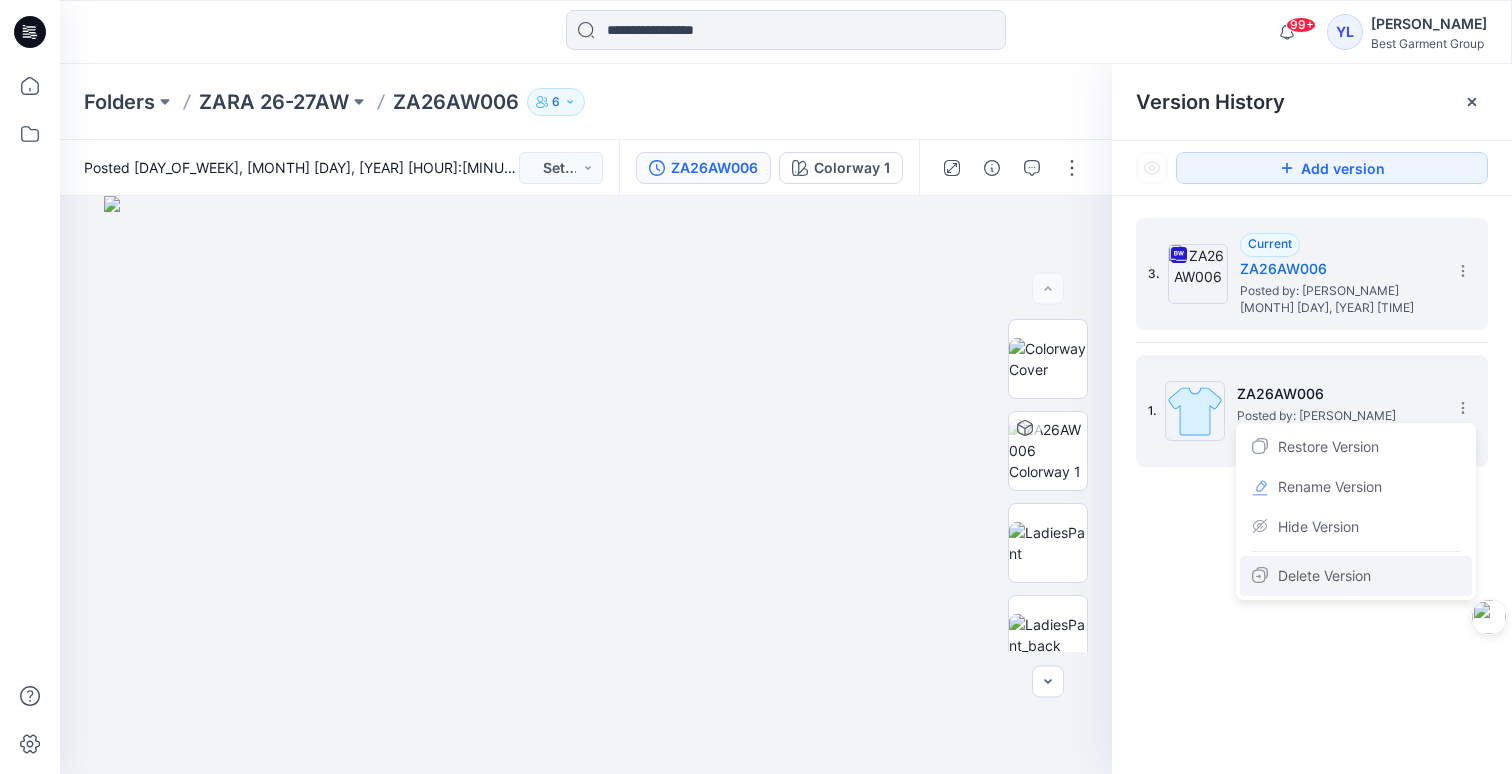 click on "Delete Version" at bounding box center (1324, 576) 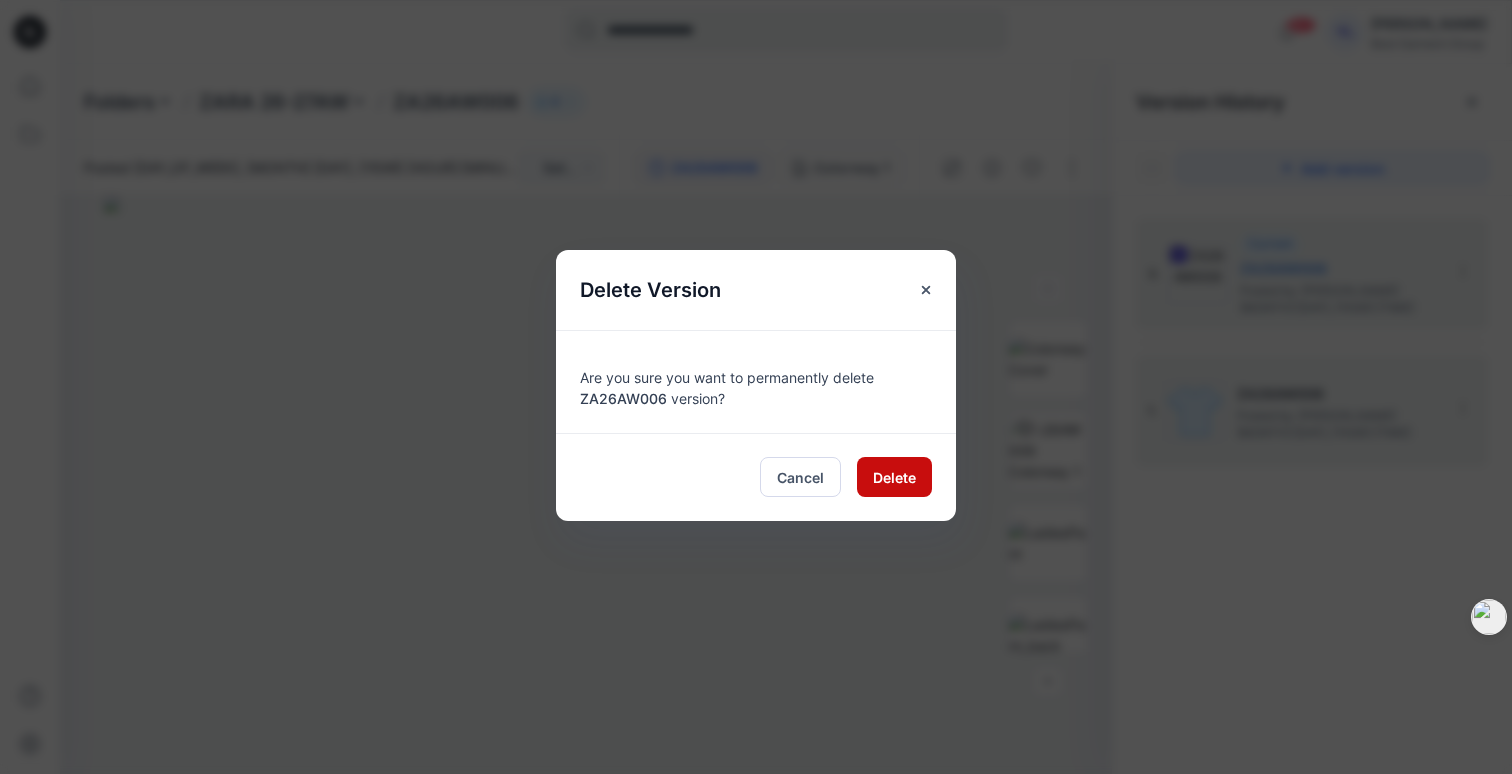 click on "Delete" at bounding box center (894, 477) 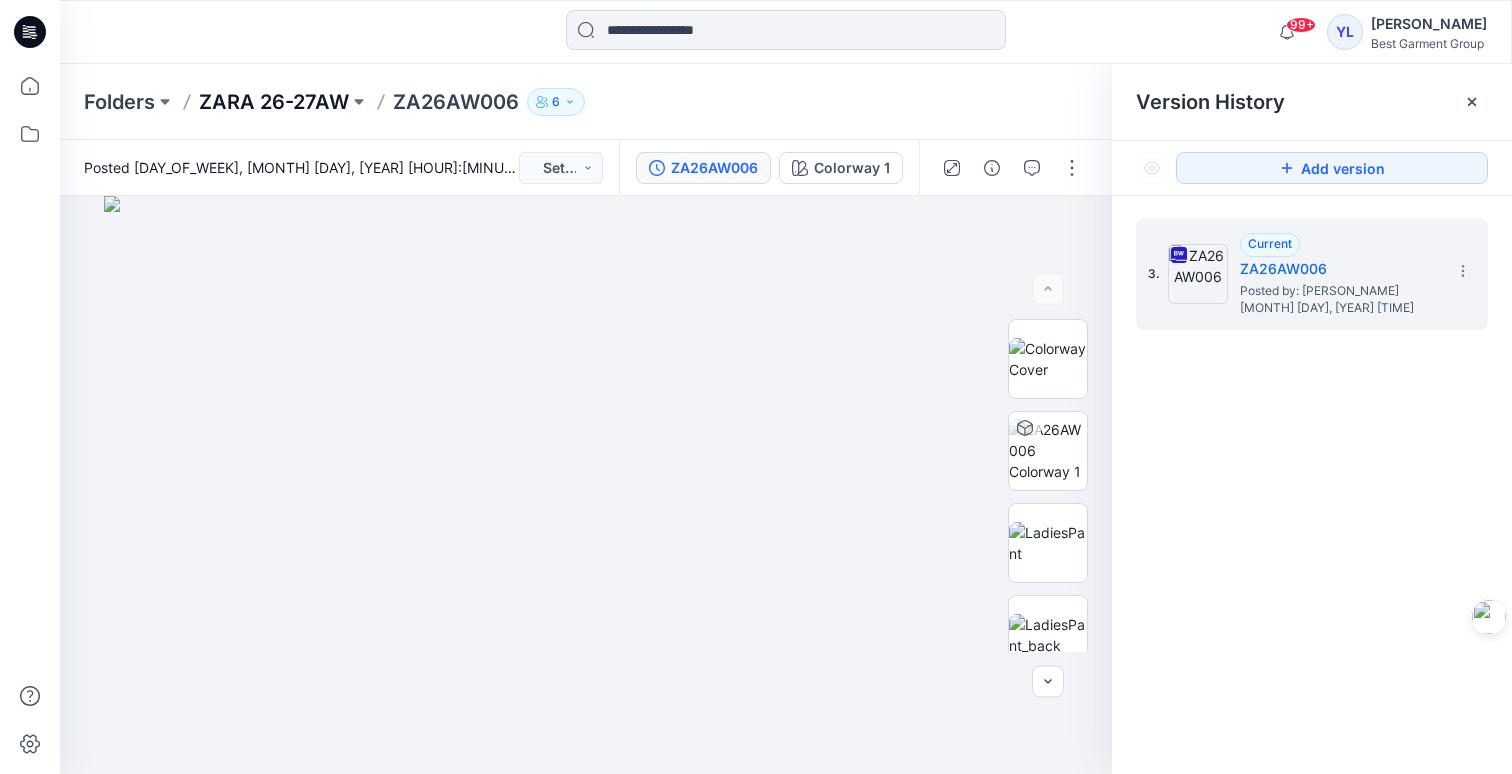 click on "ZARA 26-27AW" at bounding box center [274, 102] 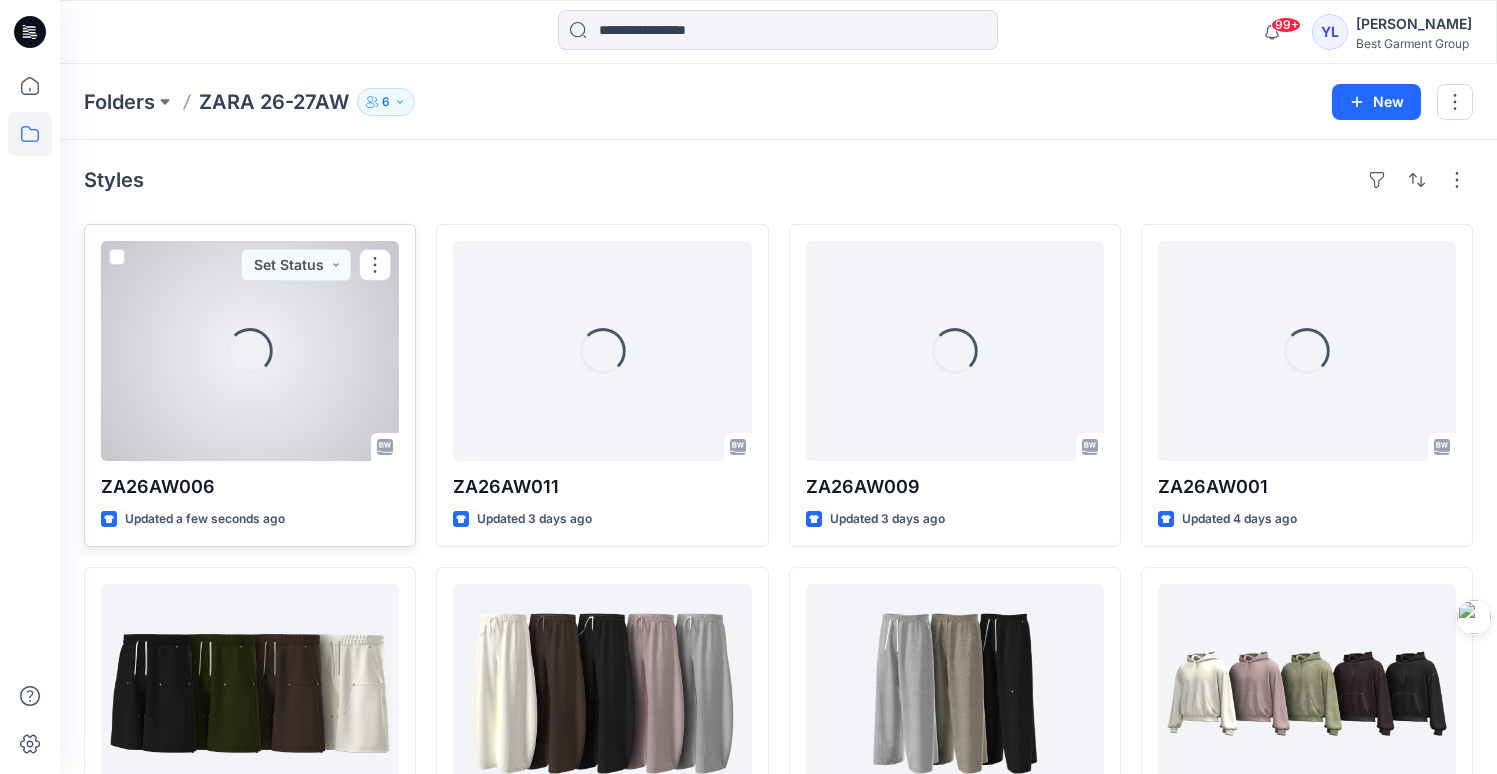 click on "Loading..." at bounding box center [250, 351] 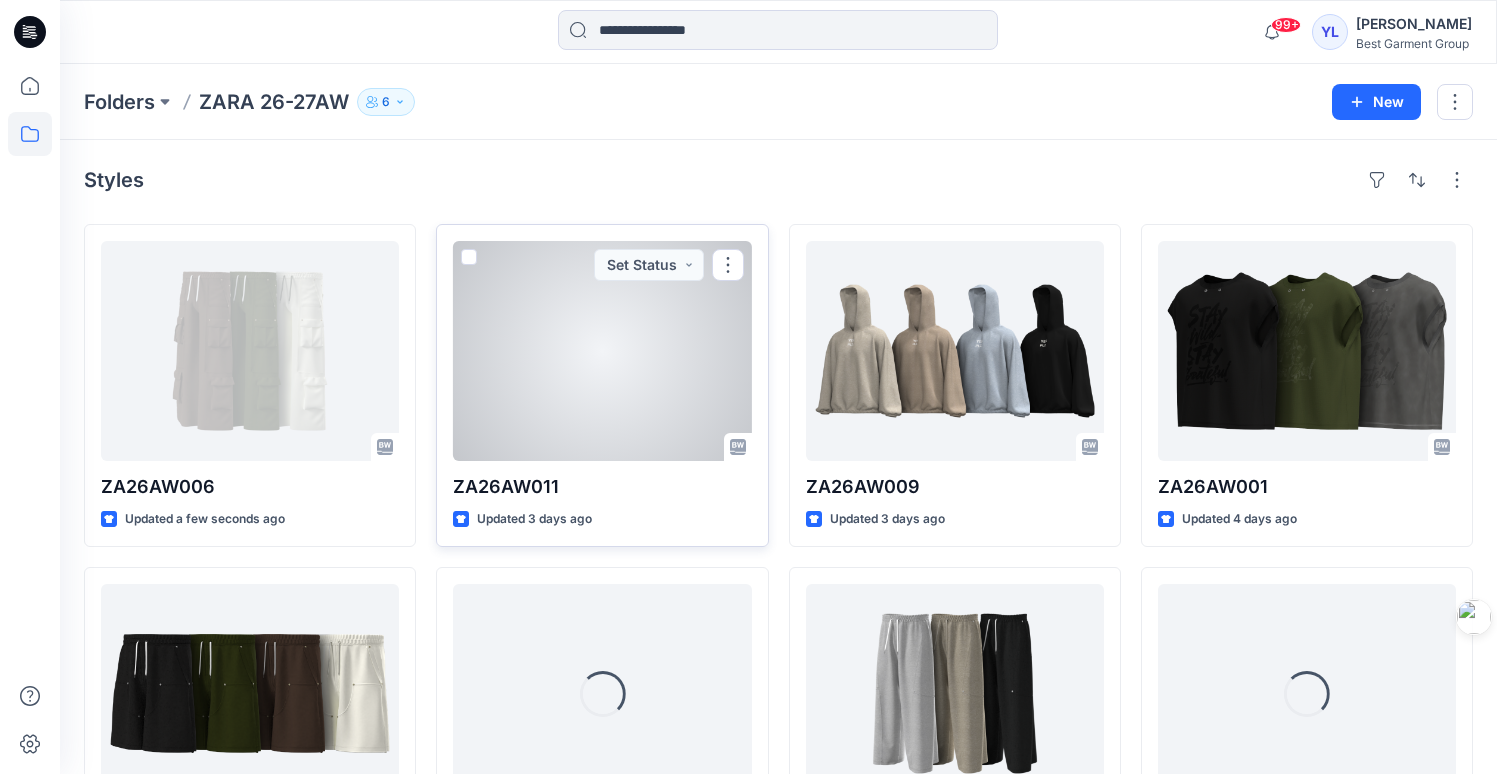 click at bounding box center [602, 351] 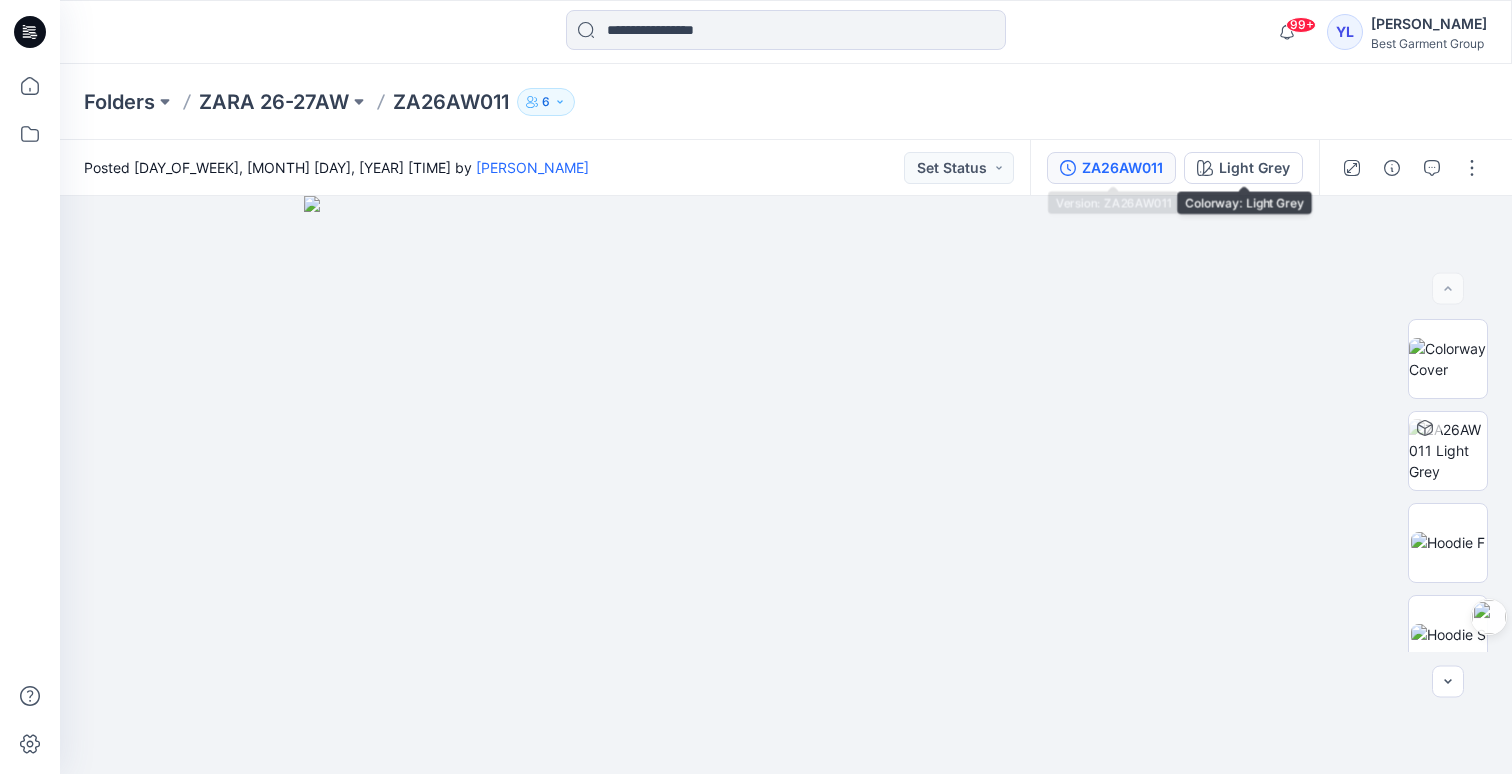 click on "ZA26AW011" at bounding box center [1122, 168] 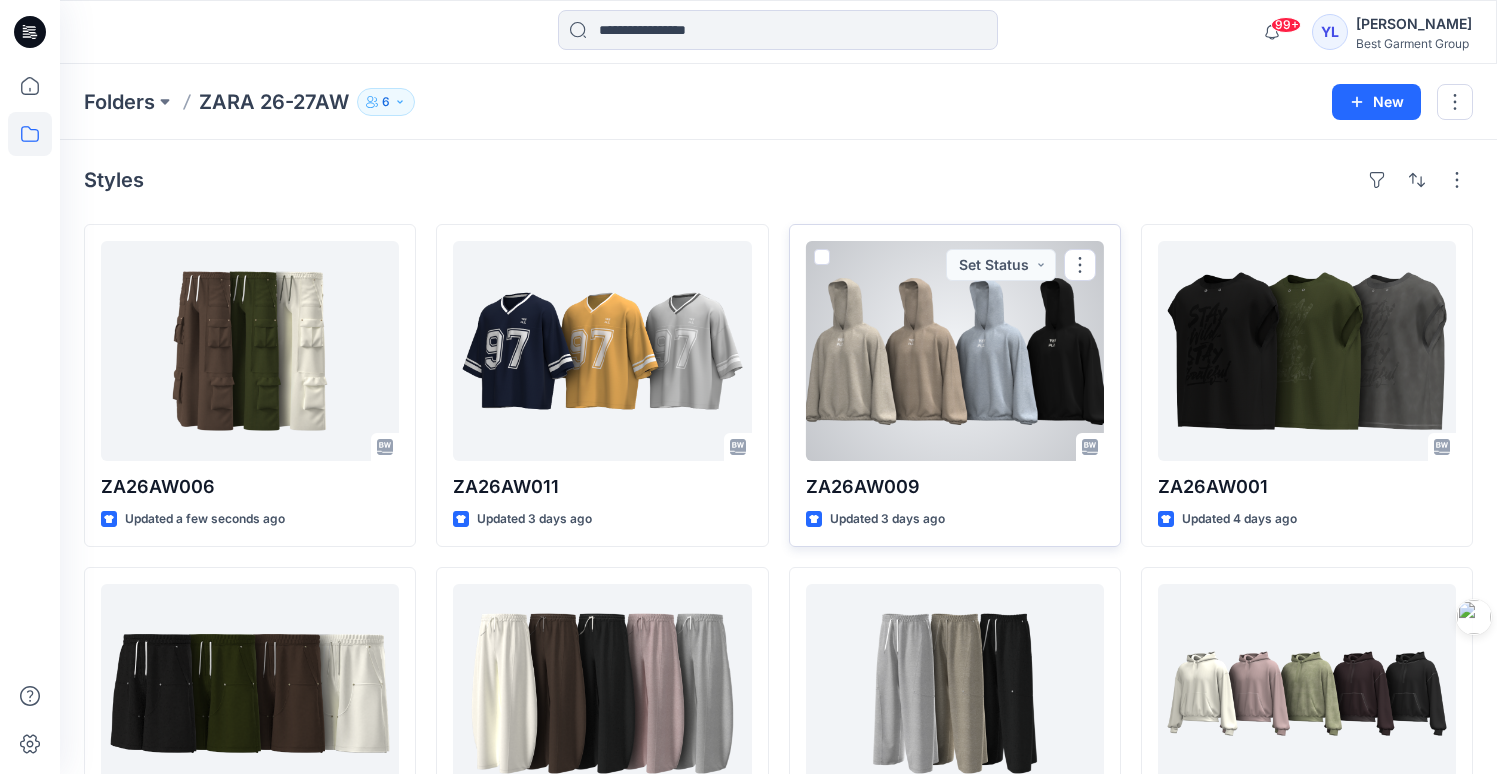 click at bounding box center (955, 351) 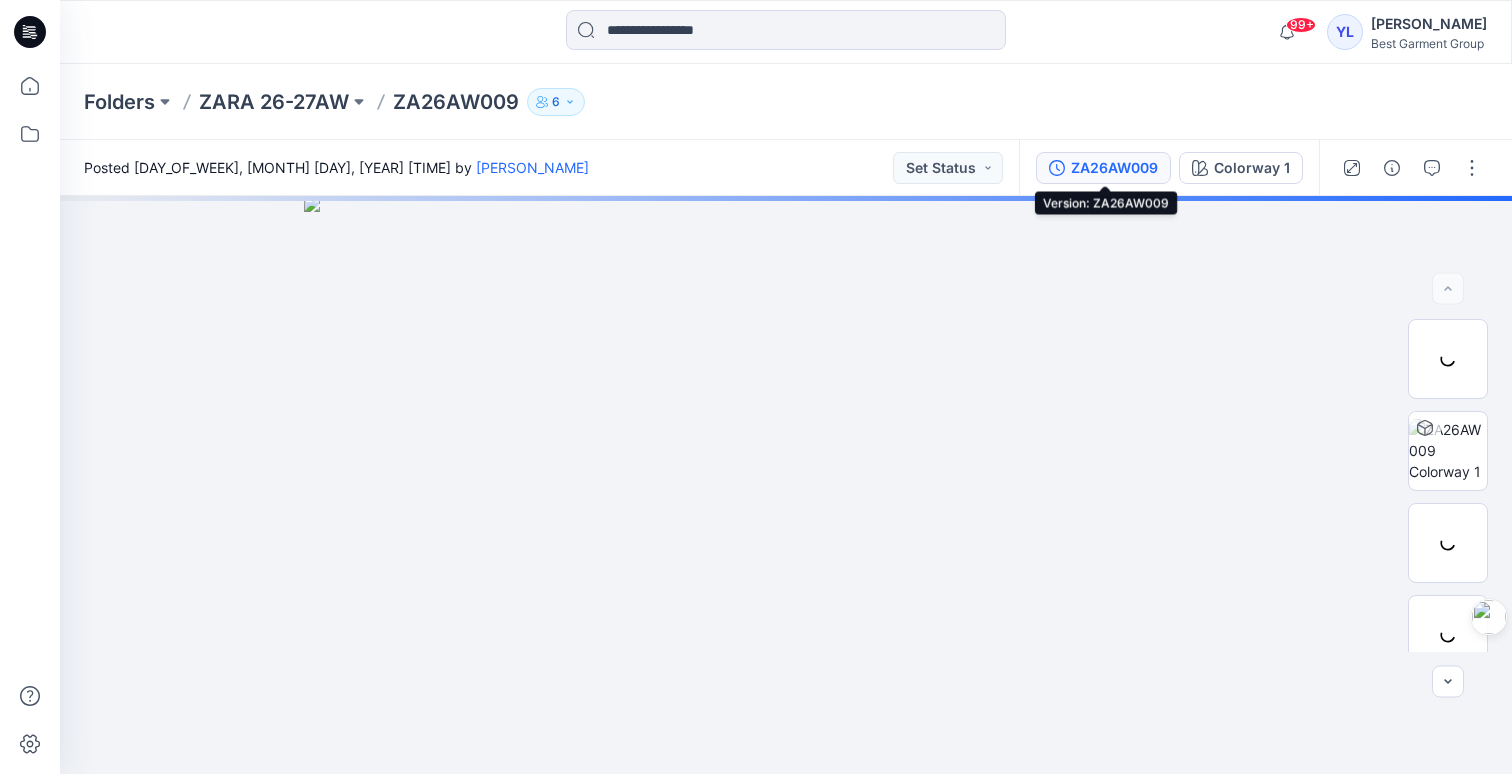 click 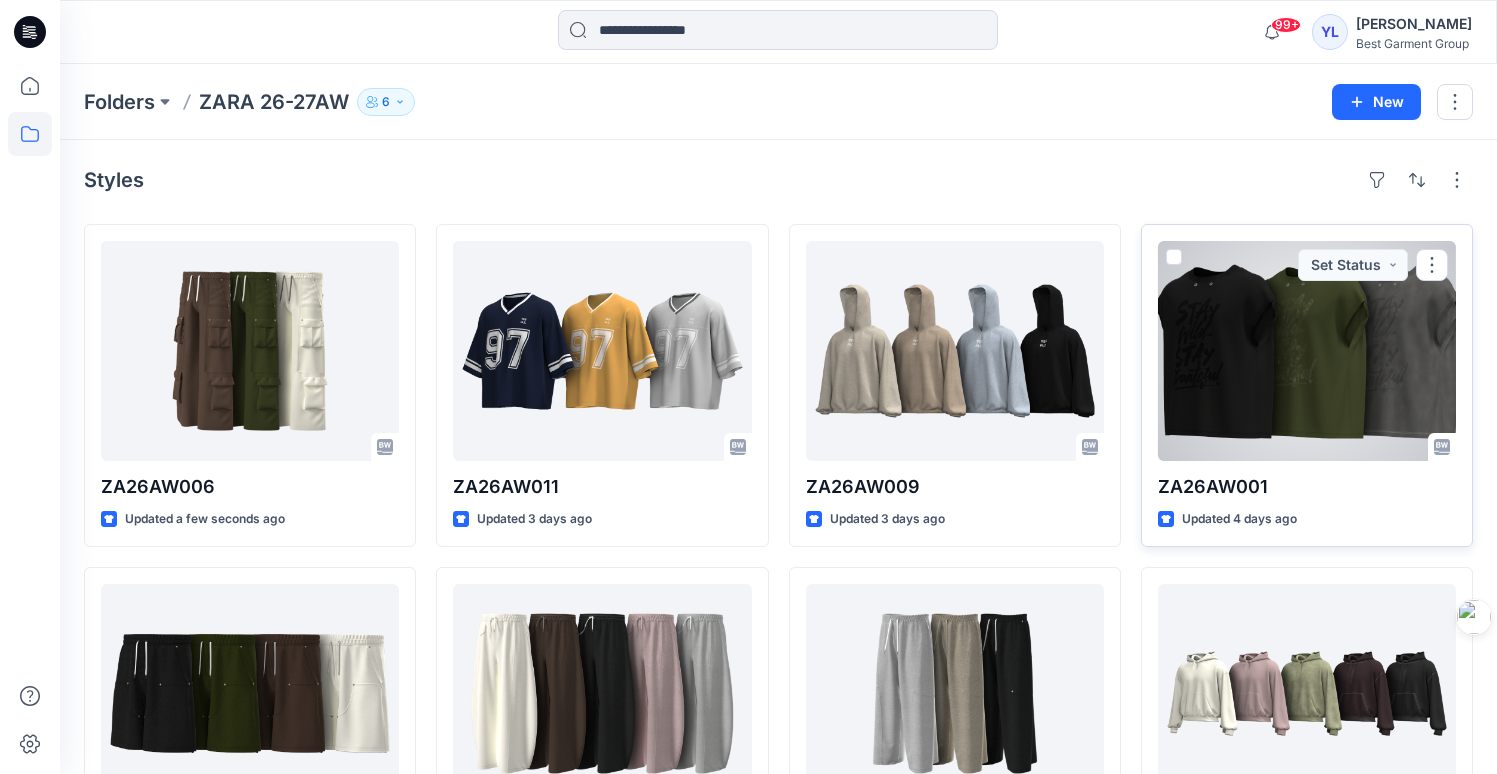 click at bounding box center [1307, 351] 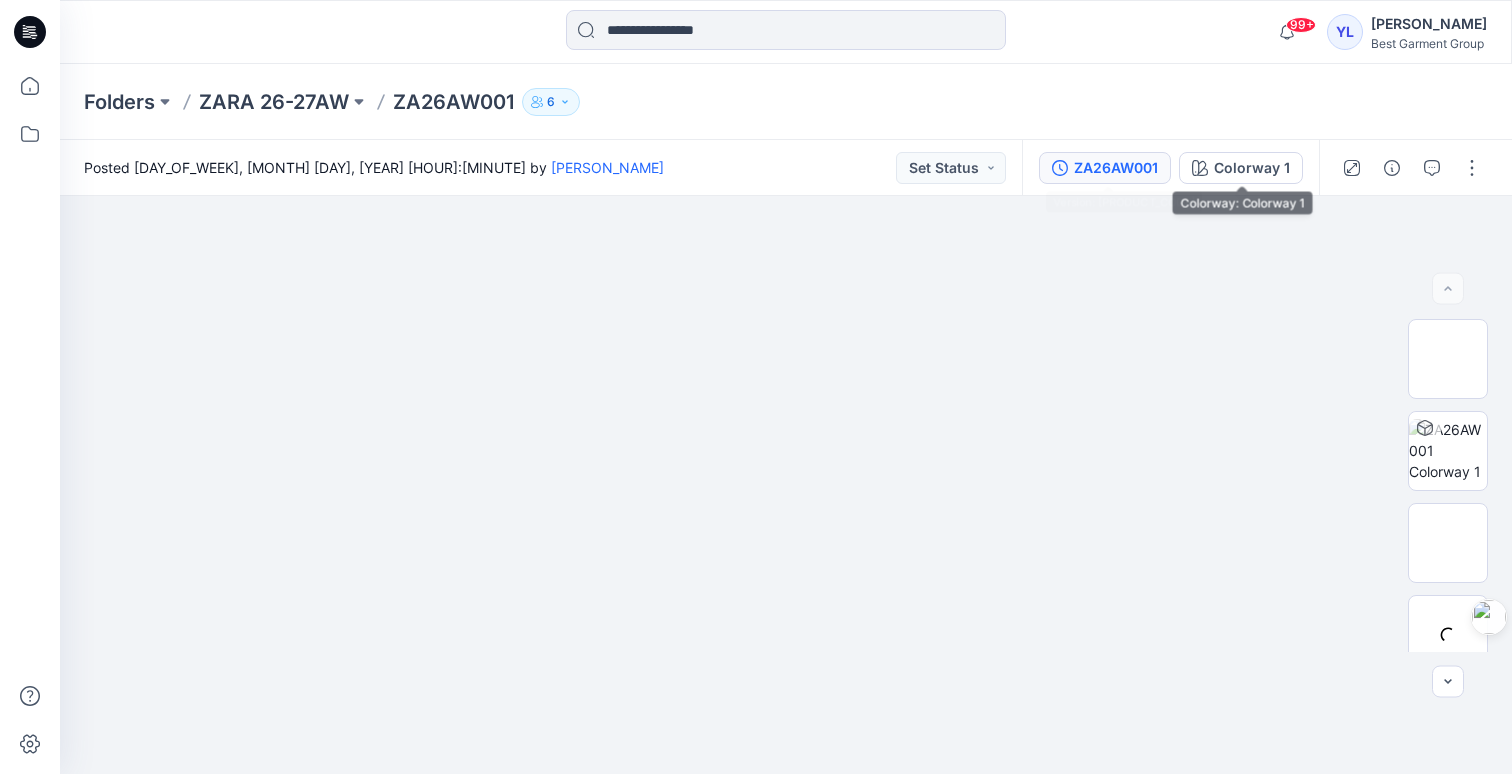 click on "ZA26AW001" at bounding box center (1116, 168) 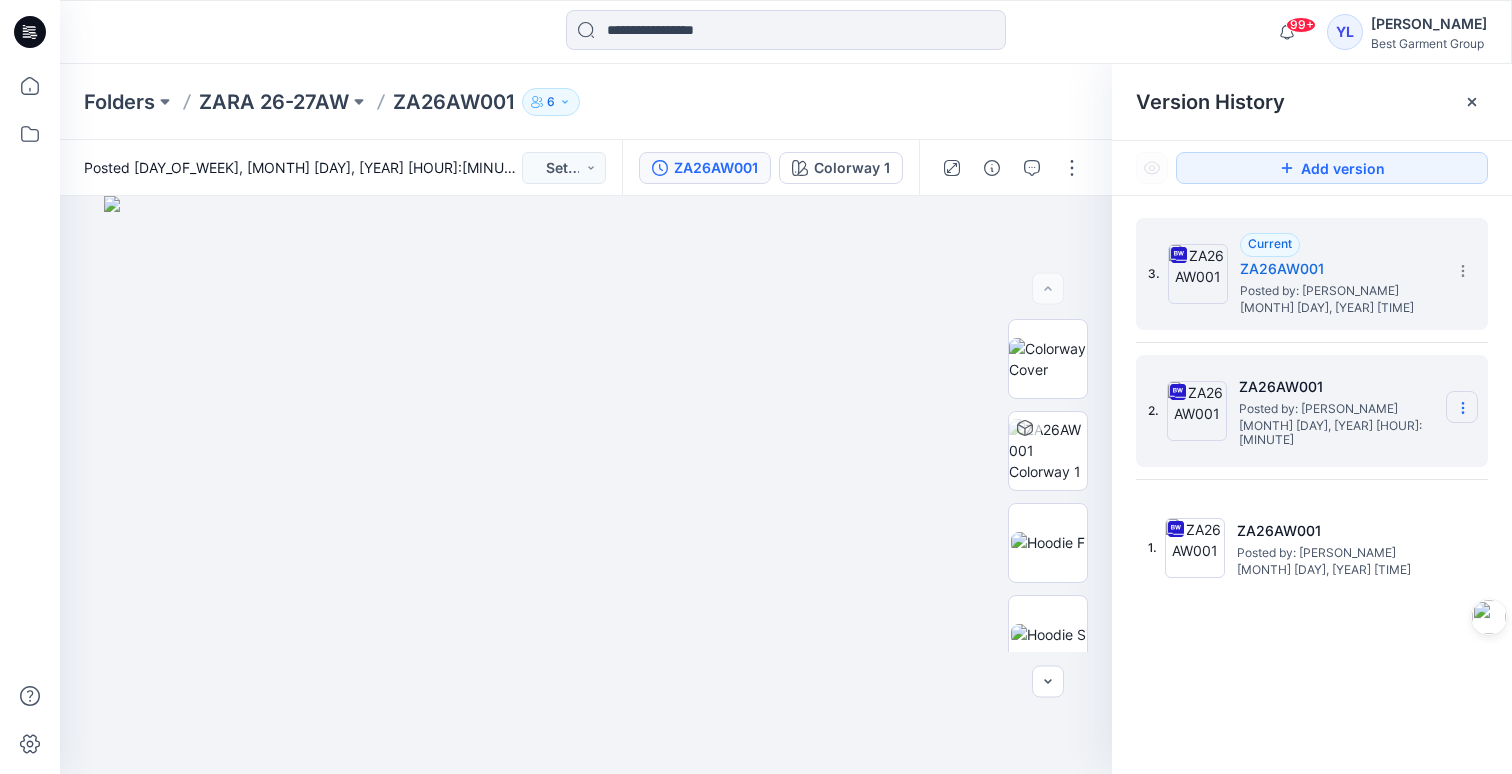 click 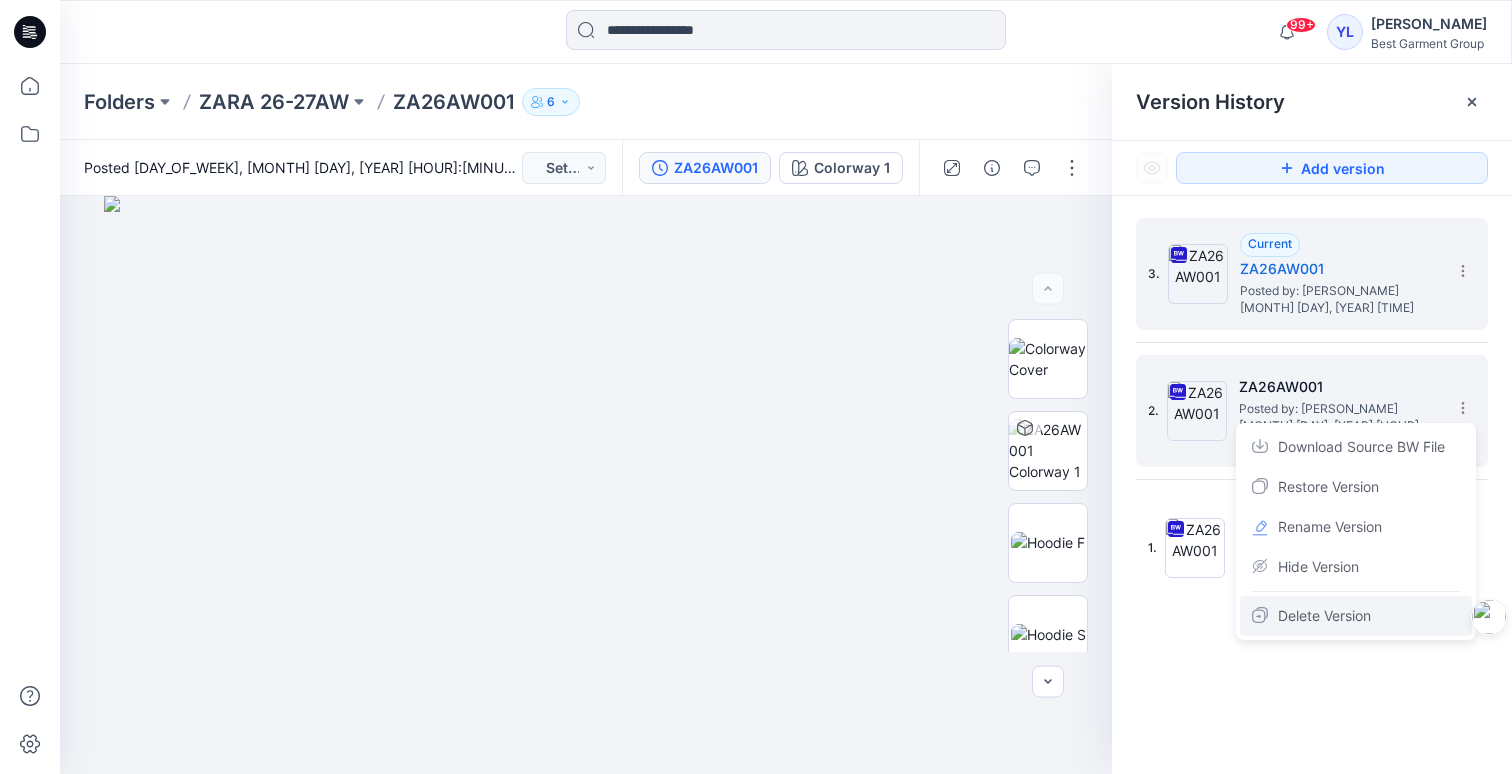 click on "Delete Version" at bounding box center [1324, 616] 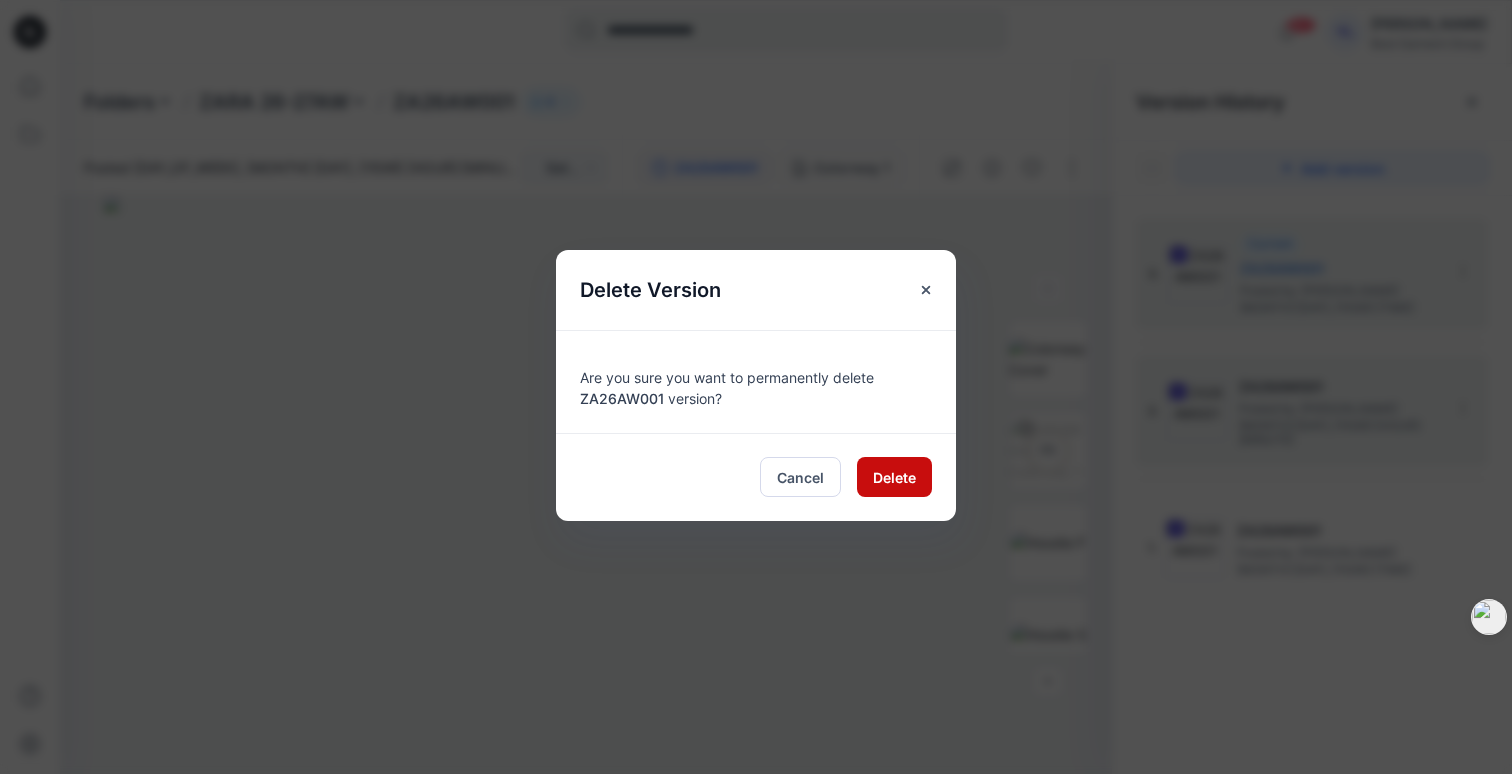 click on "Delete" at bounding box center [894, 477] 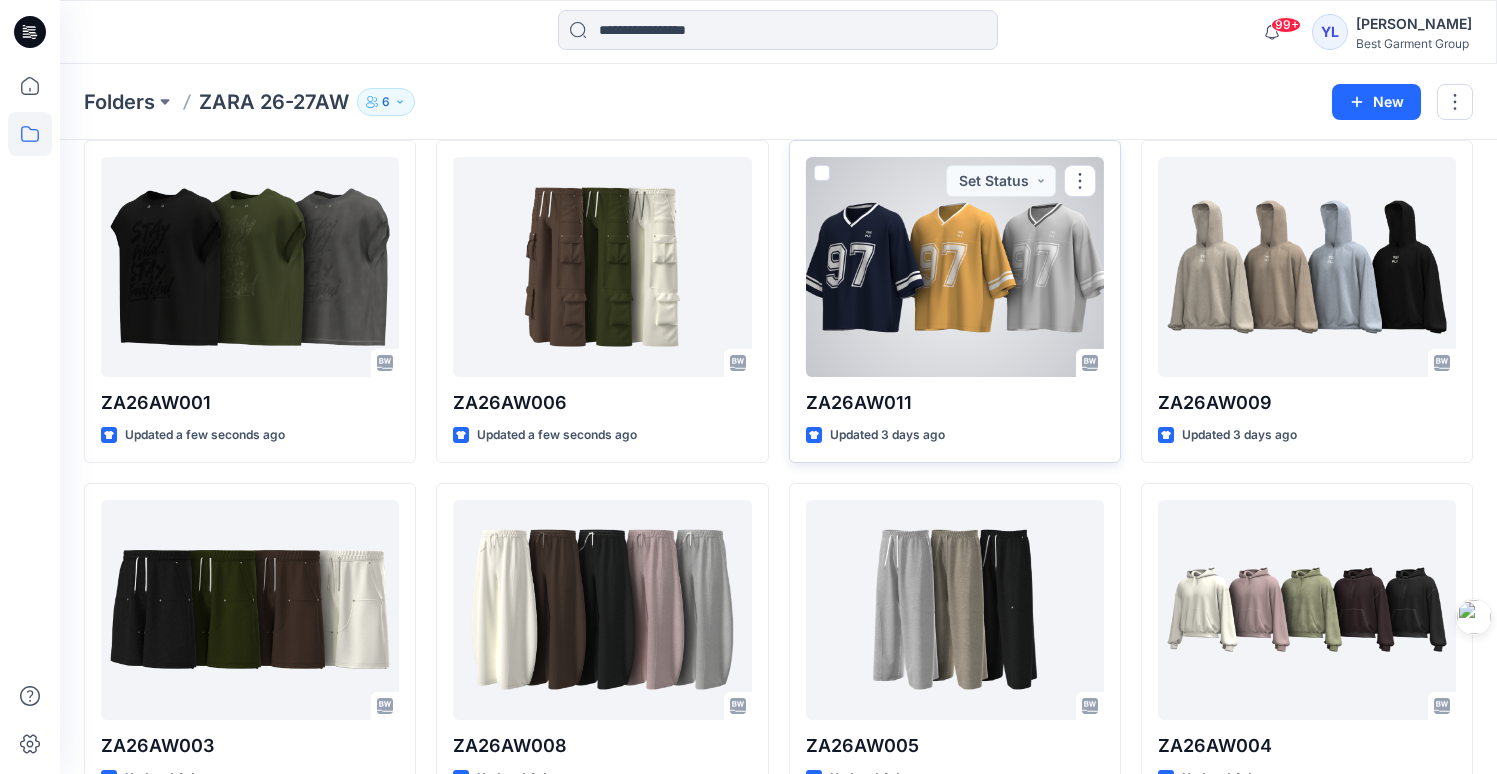 scroll, scrollTop: 160, scrollLeft: 0, axis: vertical 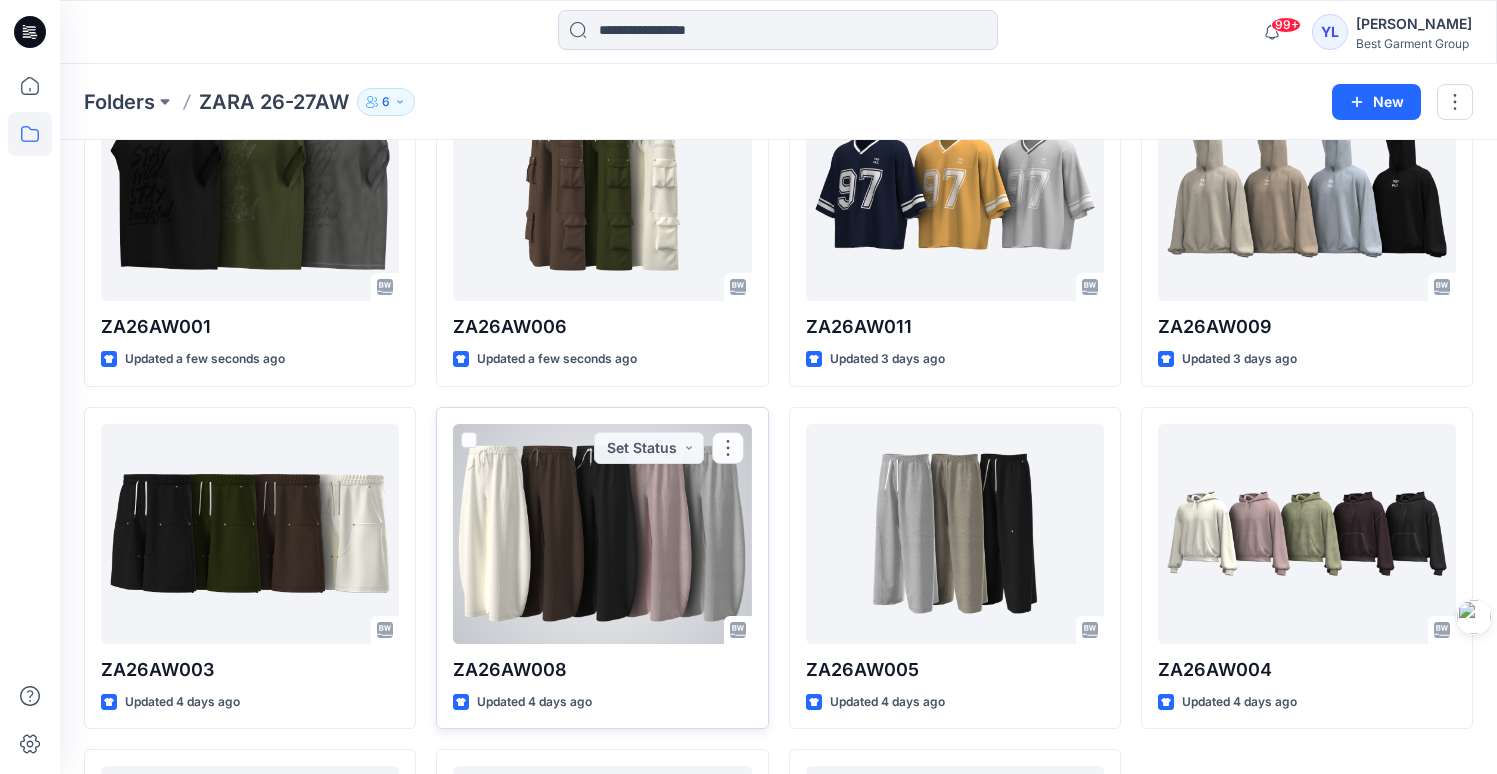 click at bounding box center [602, 534] 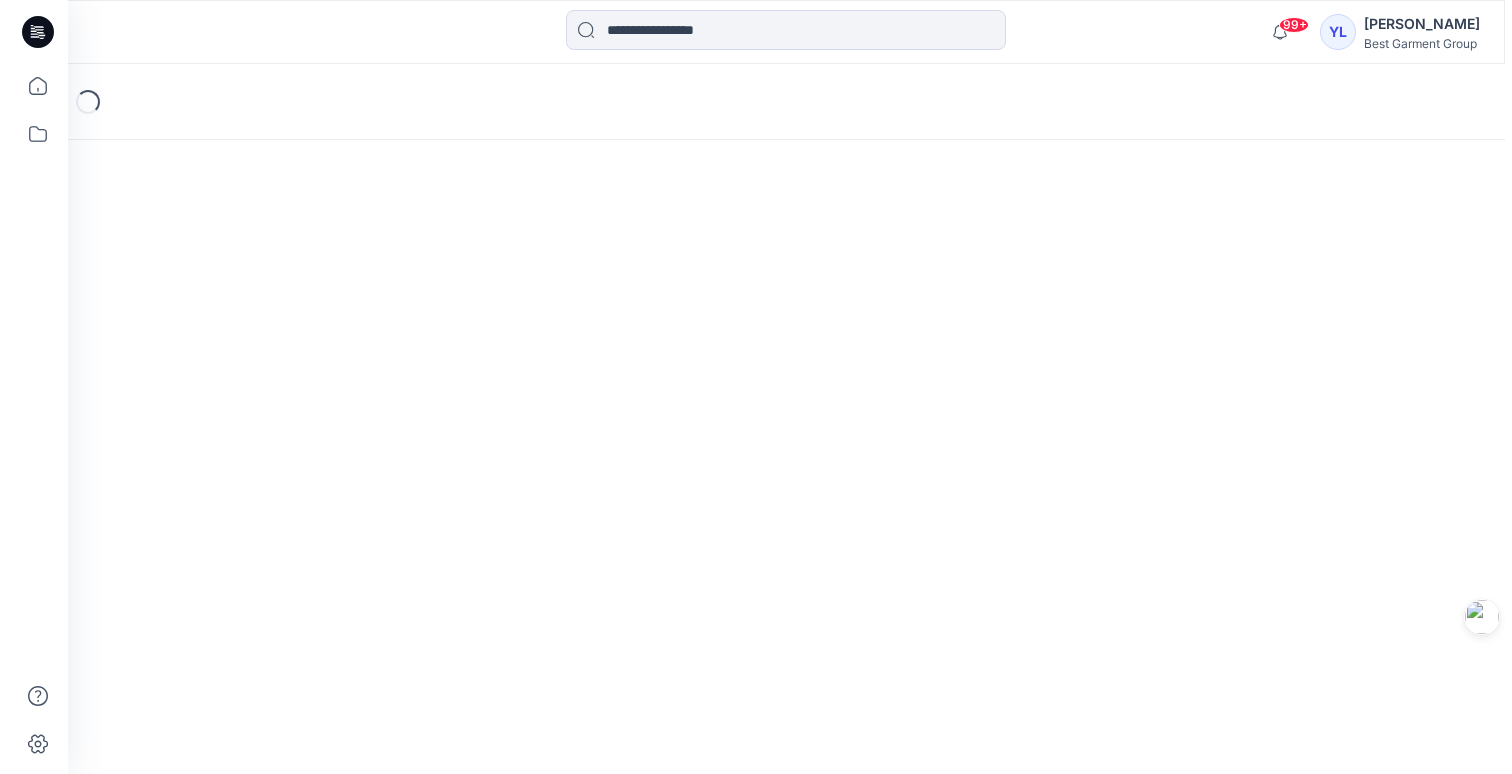 scroll, scrollTop: 0, scrollLeft: 0, axis: both 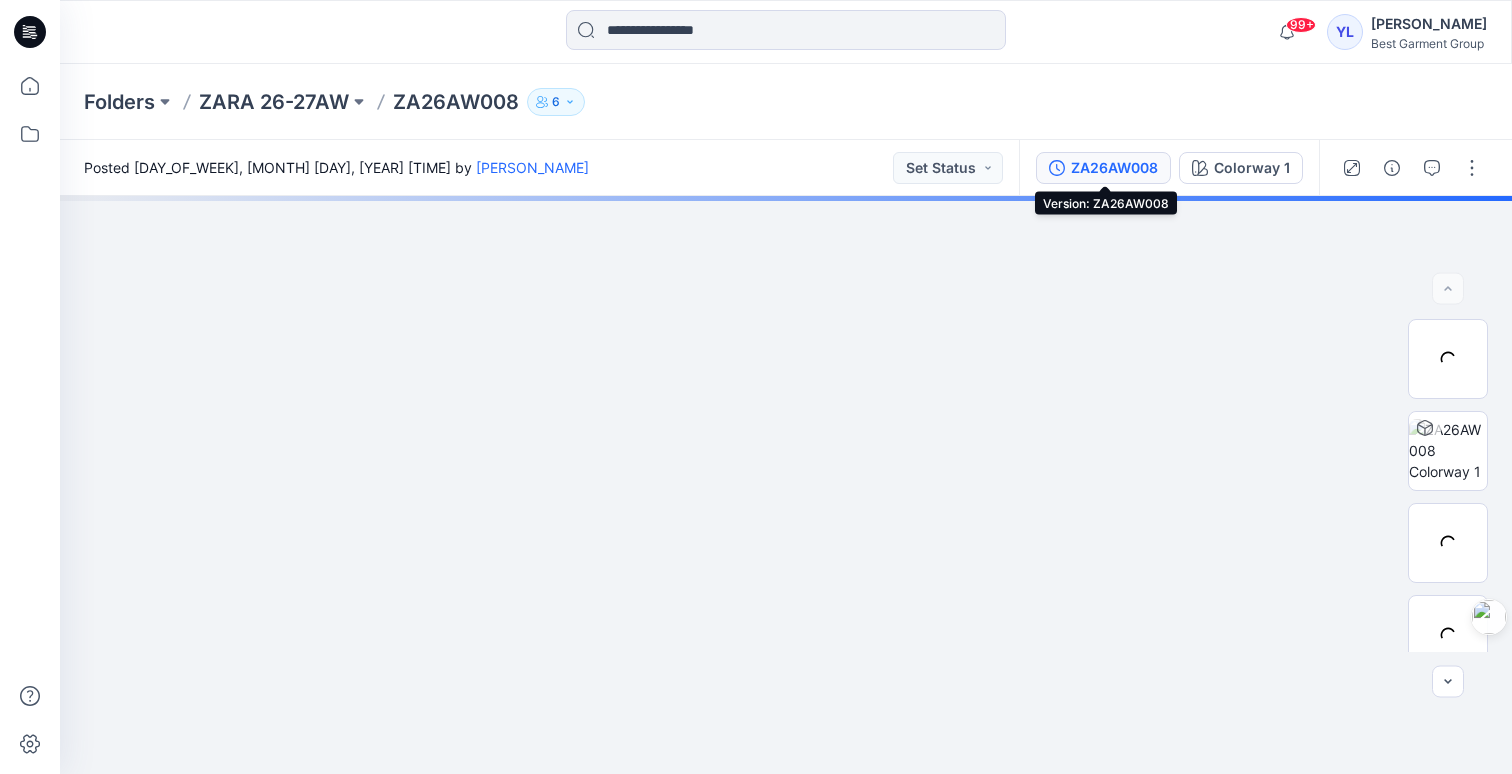 click on "ZA26AW008" at bounding box center [1114, 168] 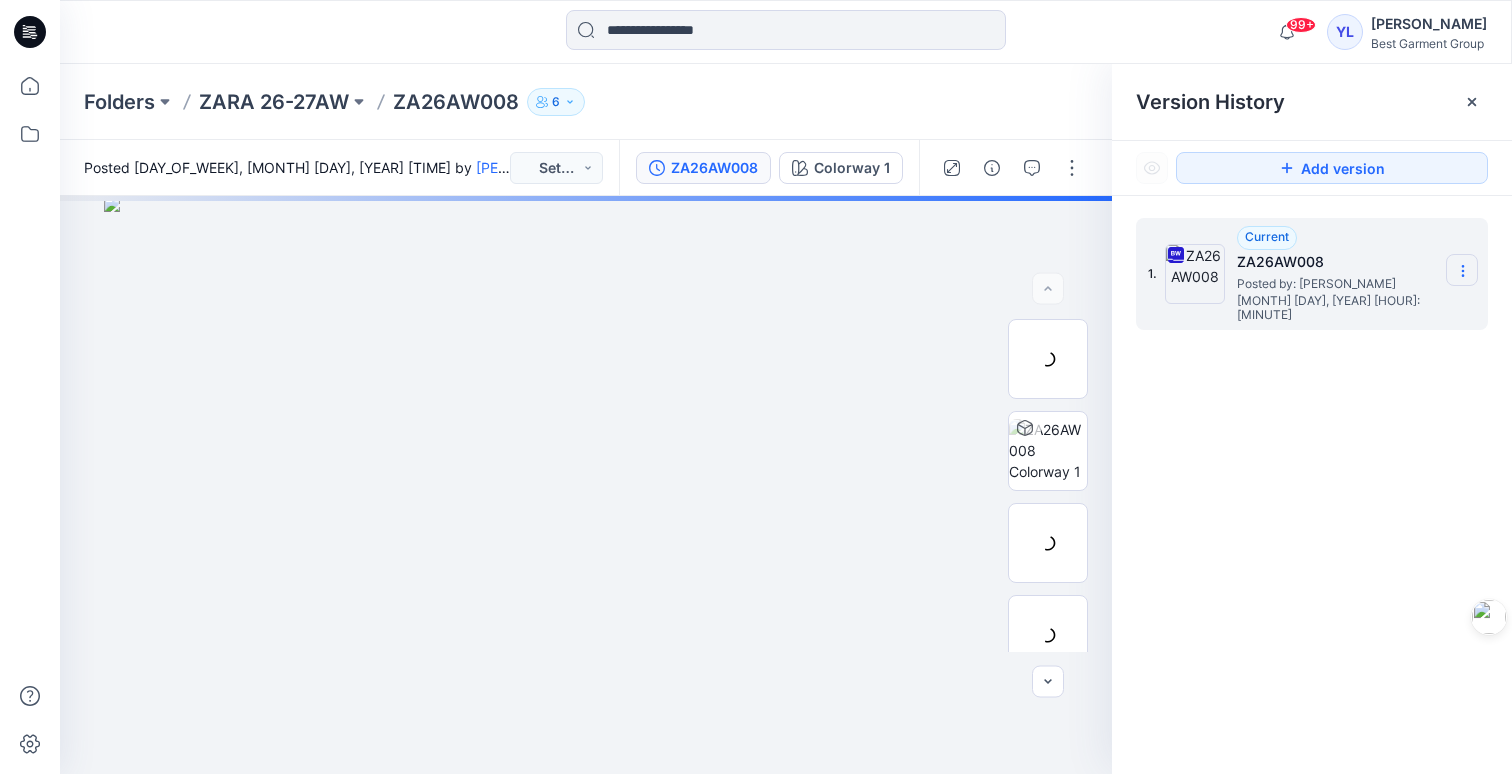 click at bounding box center [1462, 270] 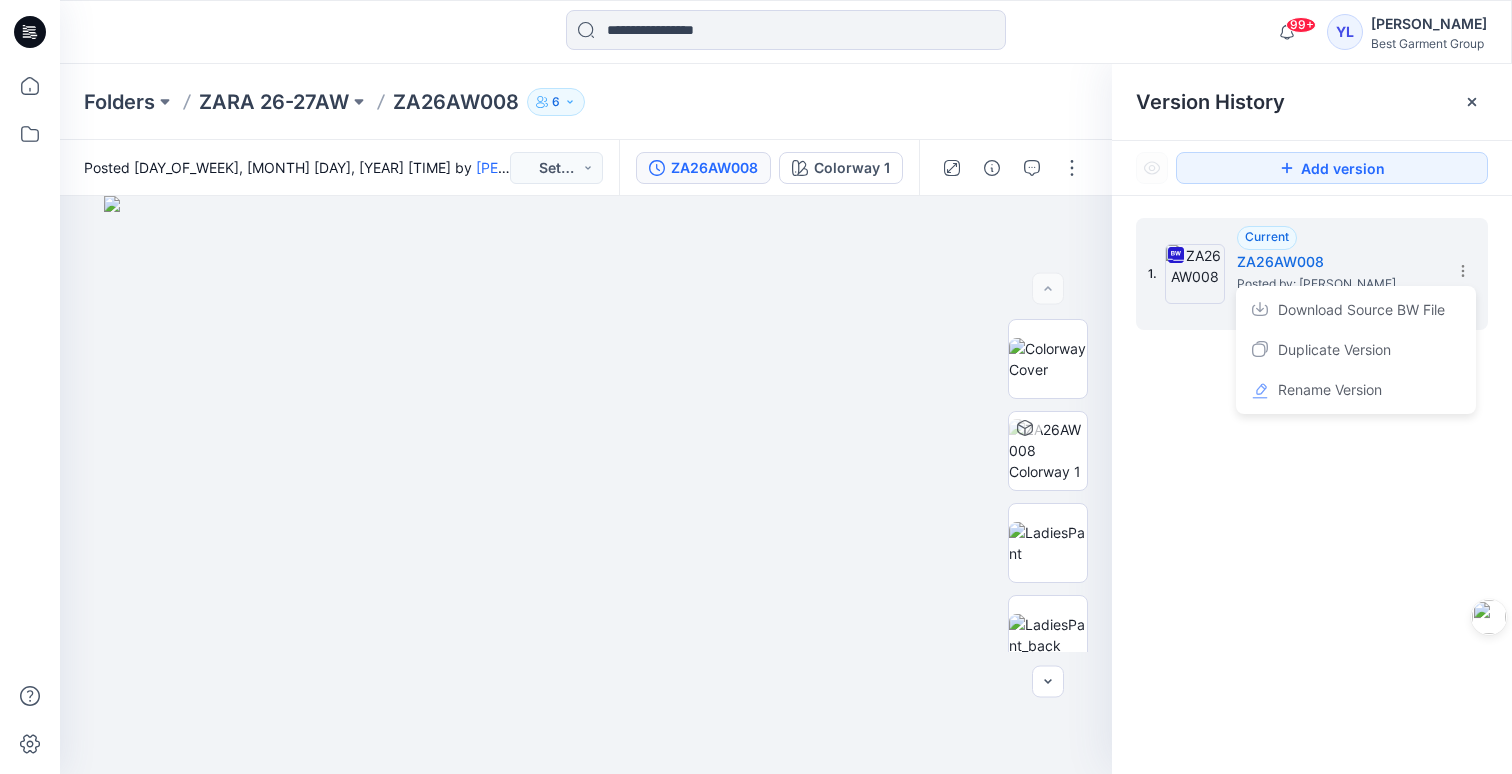 click on "1.   Current [PRODUCT_CODE] Posted by: [PERSON_NAME] [MONTH] [DAY], [YEAR] [HOUR]:[MINUTE] Download Source BW File Duplicate Version Rename Version" at bounding box center [1312, 499] 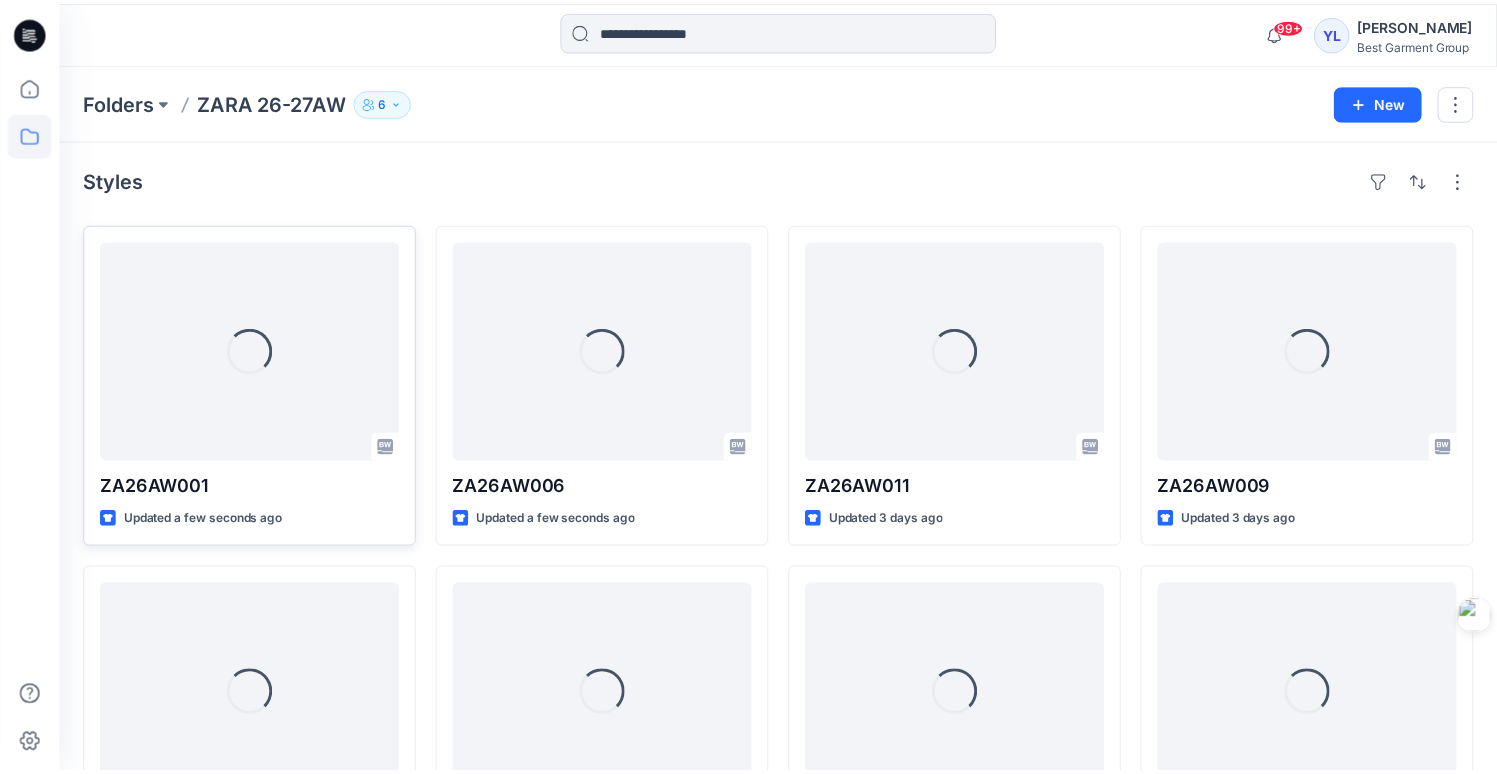 scroll, scrollTop: 160, scrollLeft: 0, axis: vertical 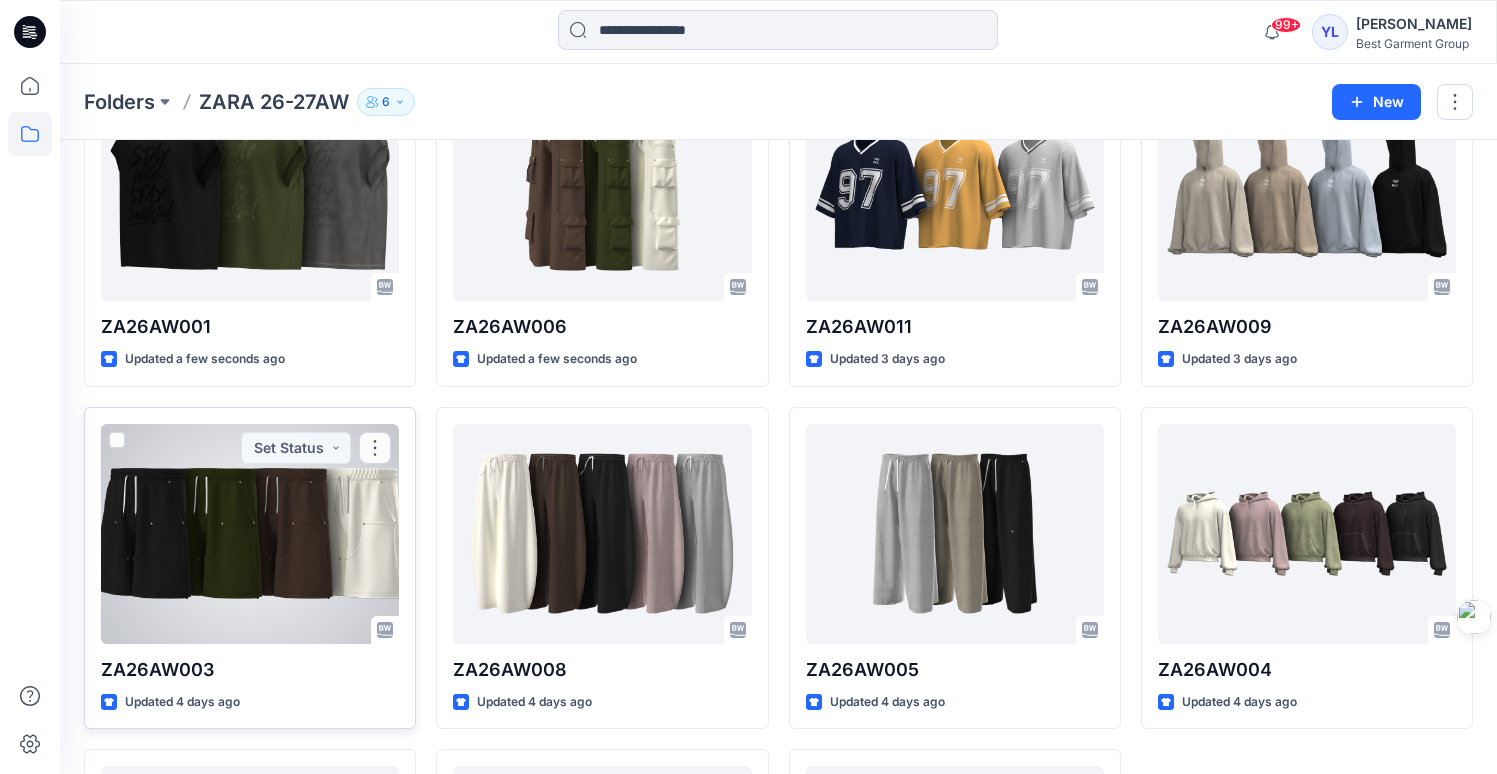 click at bounding box center [250, 534] 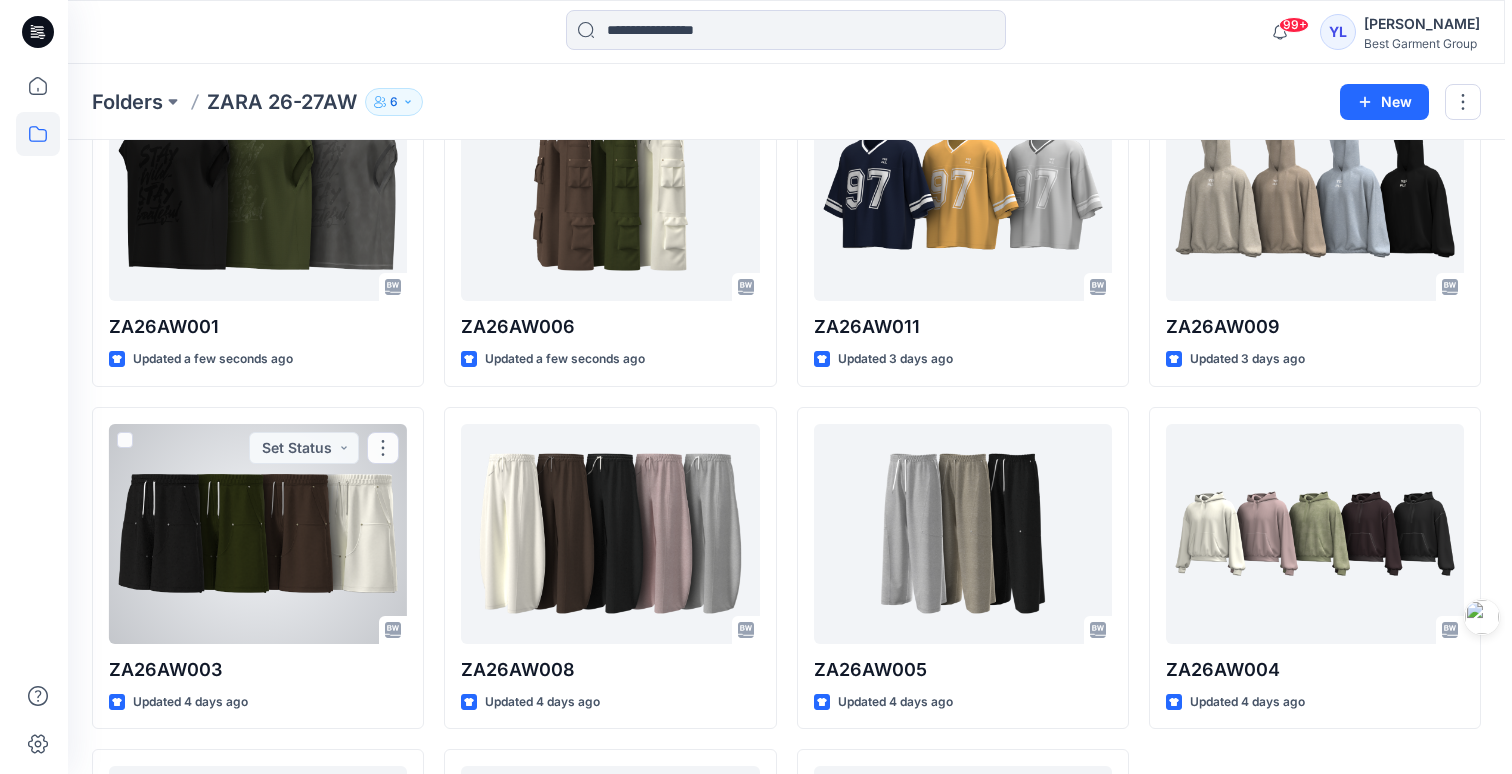 scroll, scrollTop: 0, scrollLeft: 0, axis: both 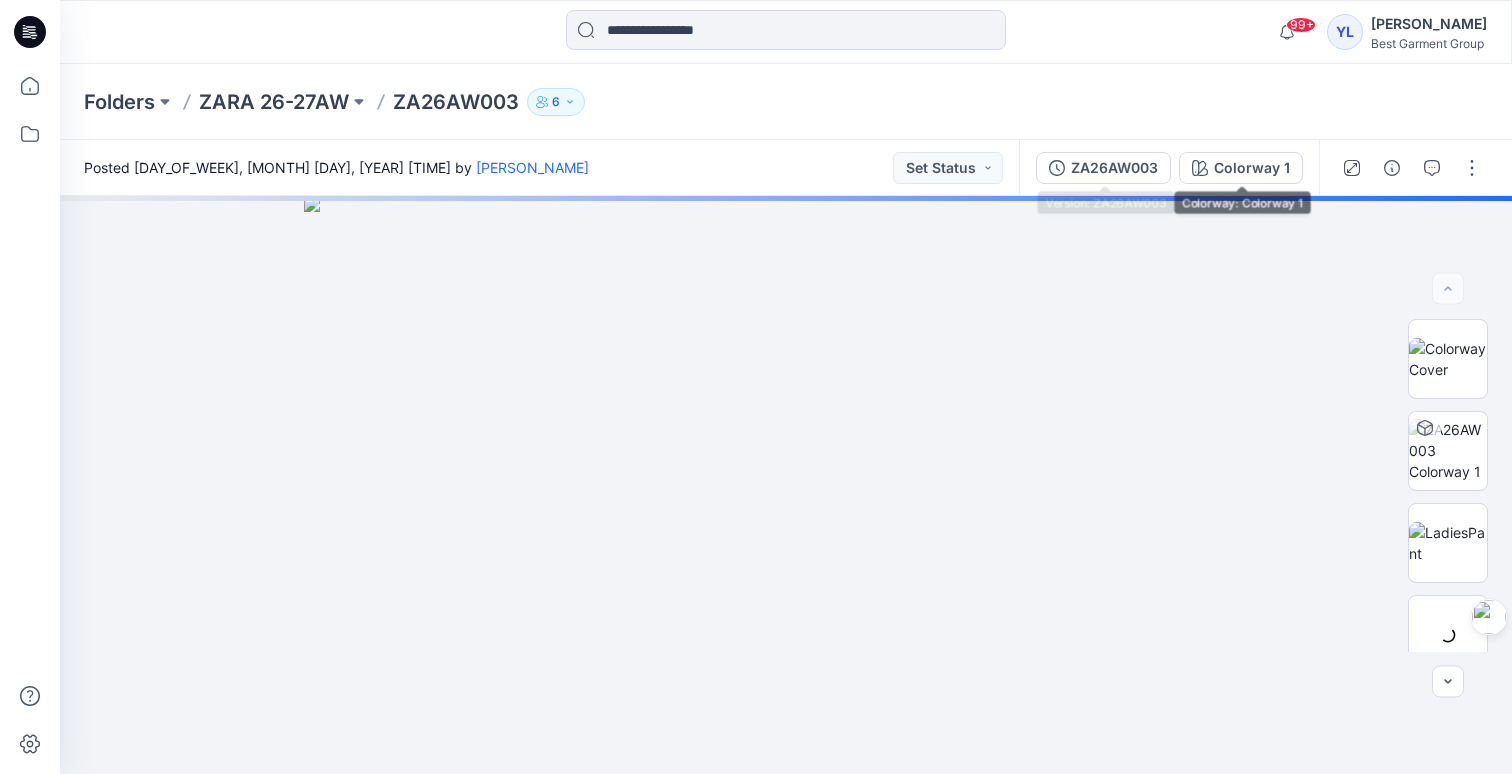 click on "ZA26AW003" at bounding box center (1114, 168) 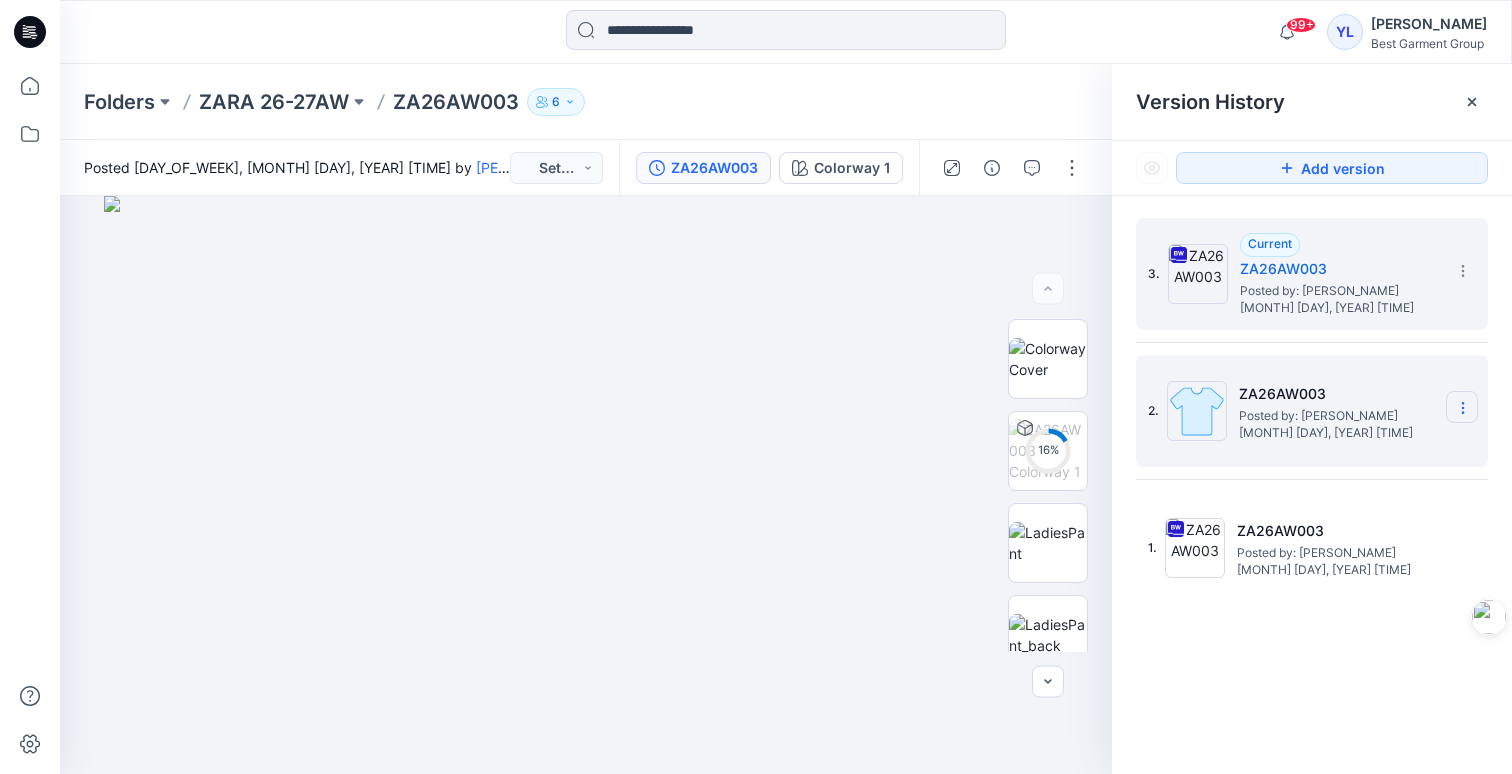 click 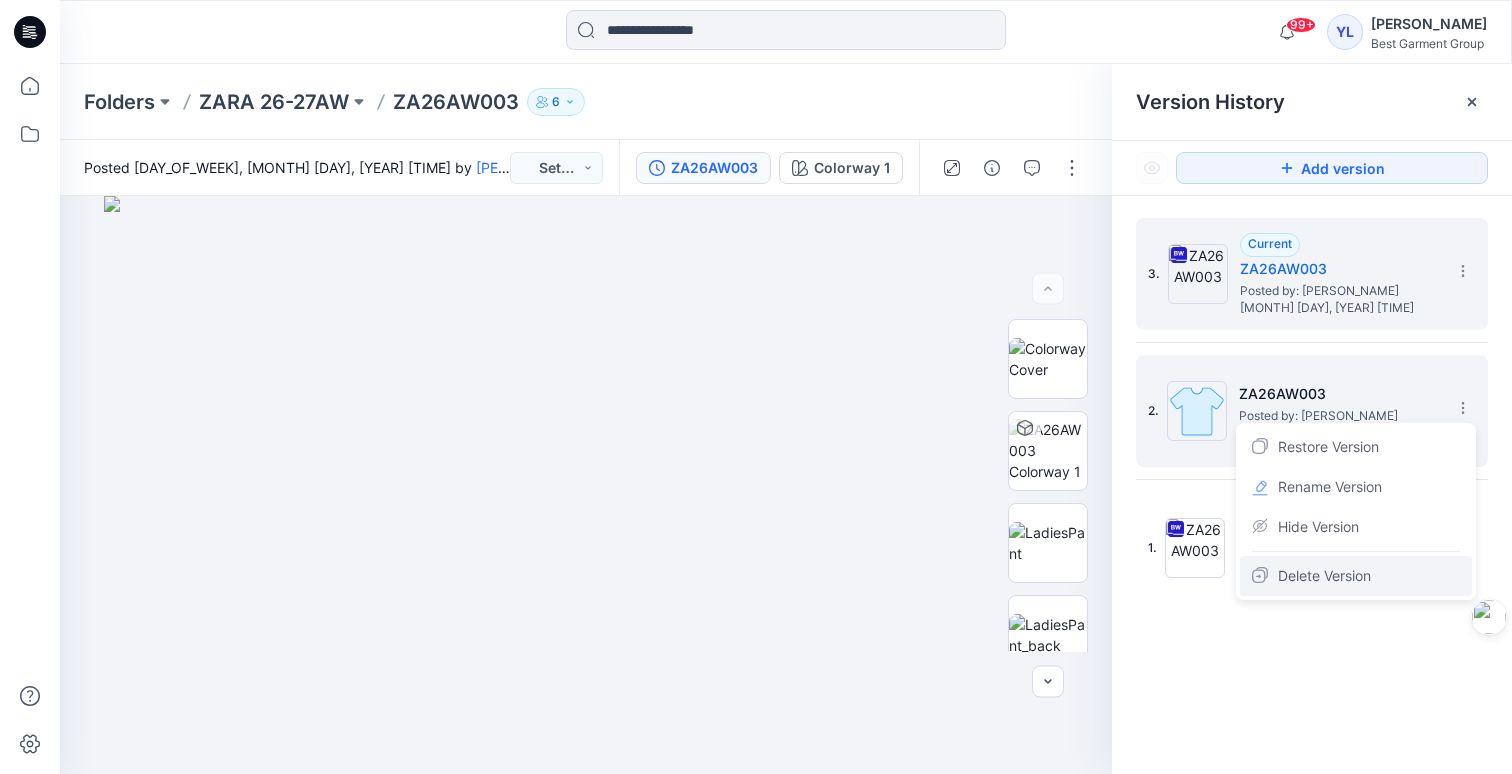 click on "Delete Version" at bounding box center (1324, 576) 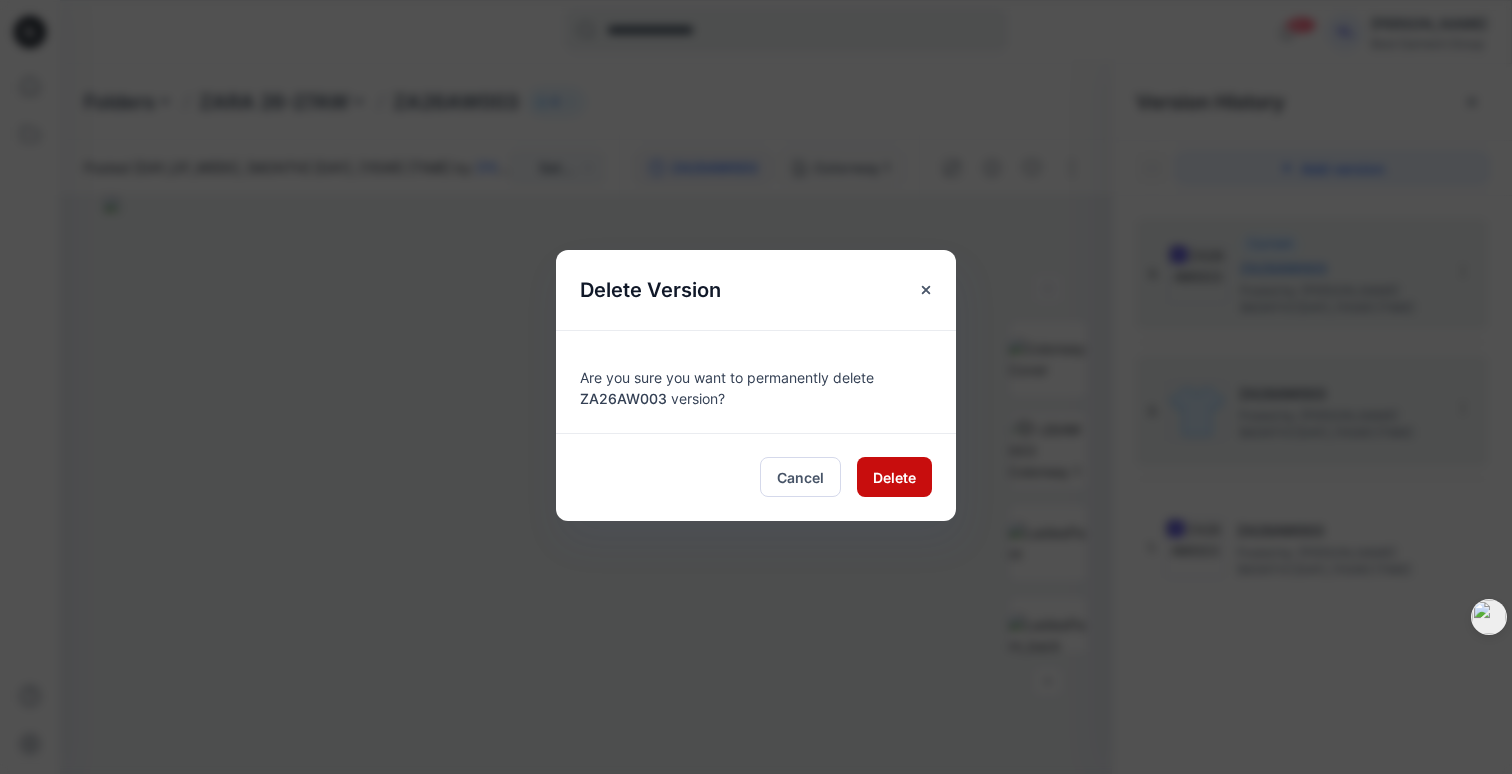 click on "Delete" at bounding box center (894, 477) 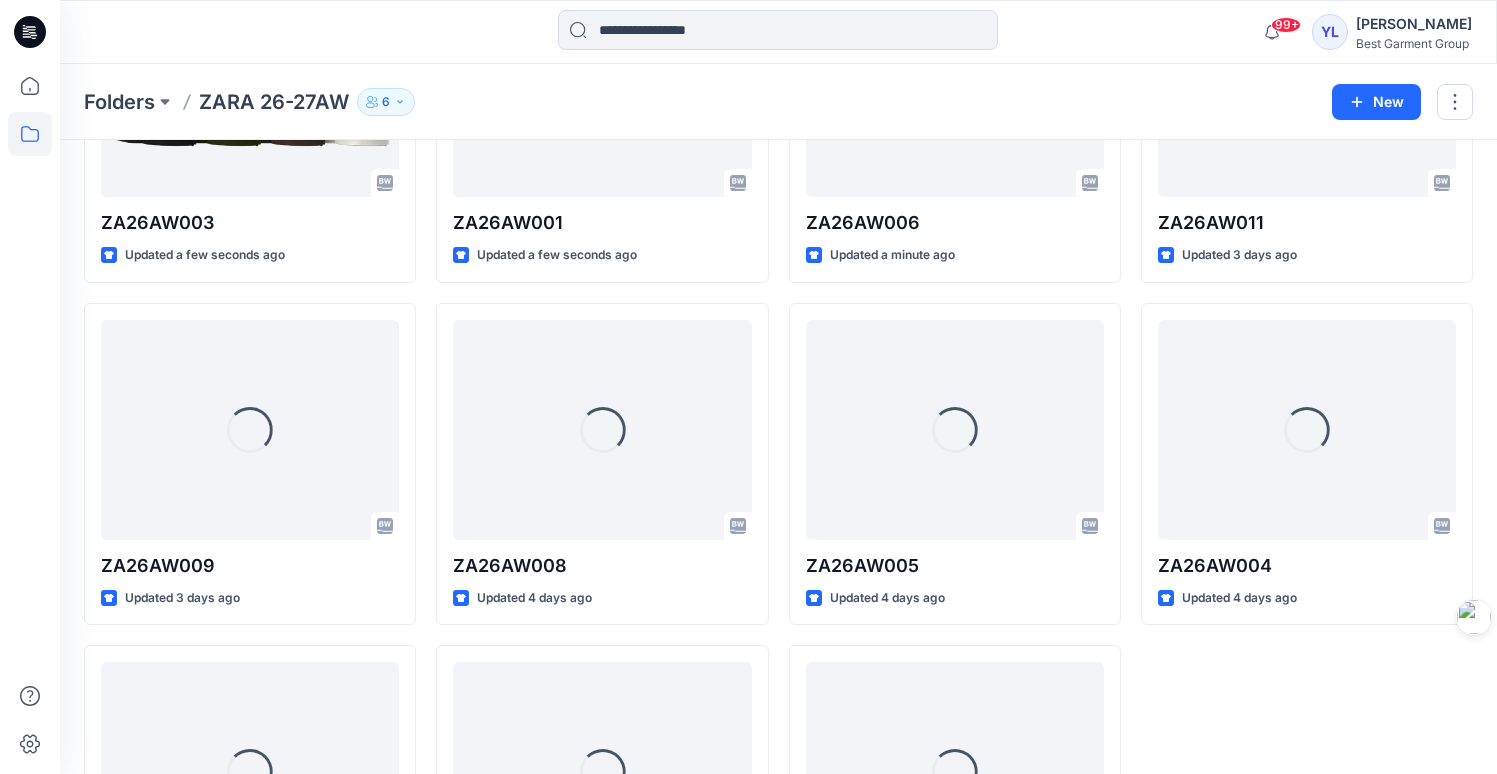 scroll, scrollTop: 477, scrollLeft: 0, axis: vertical 